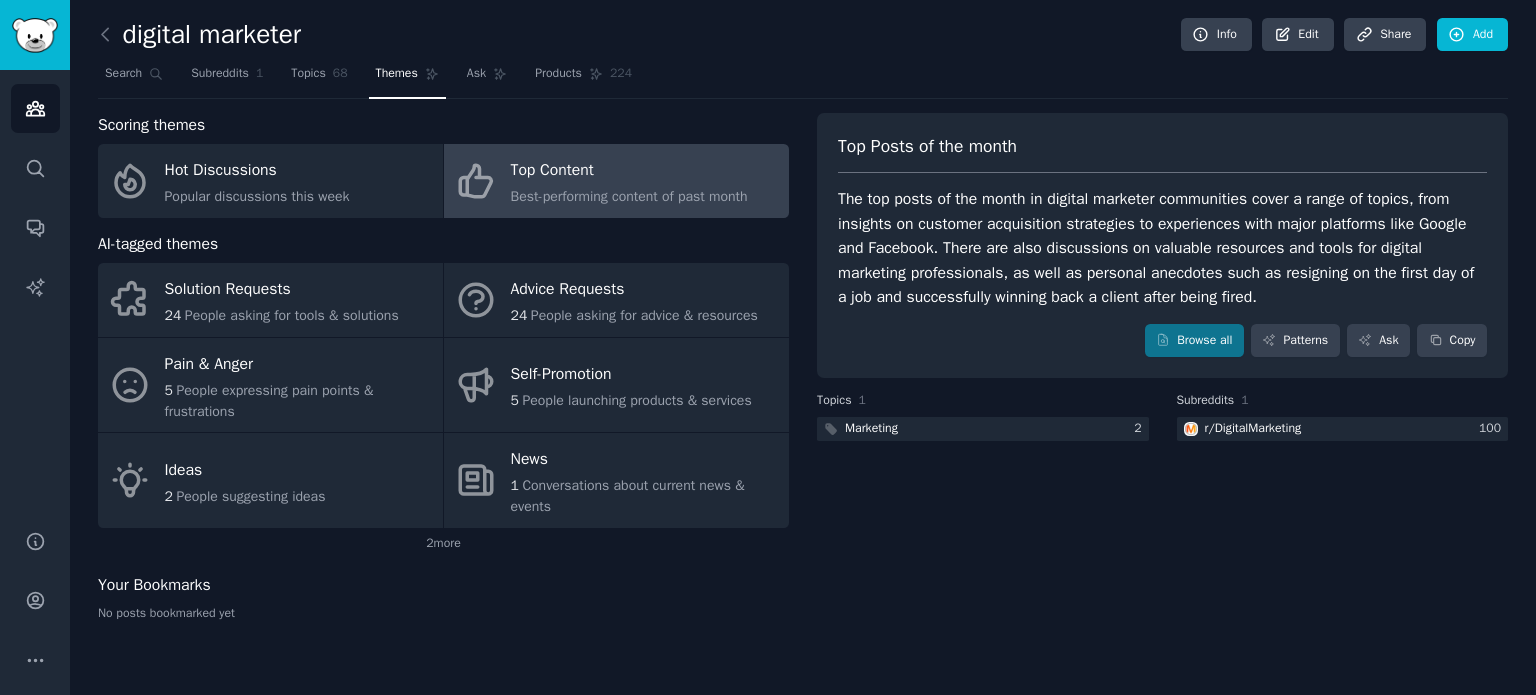 scroll, scrollTop: 0, scrollLeft: 0, axis: both 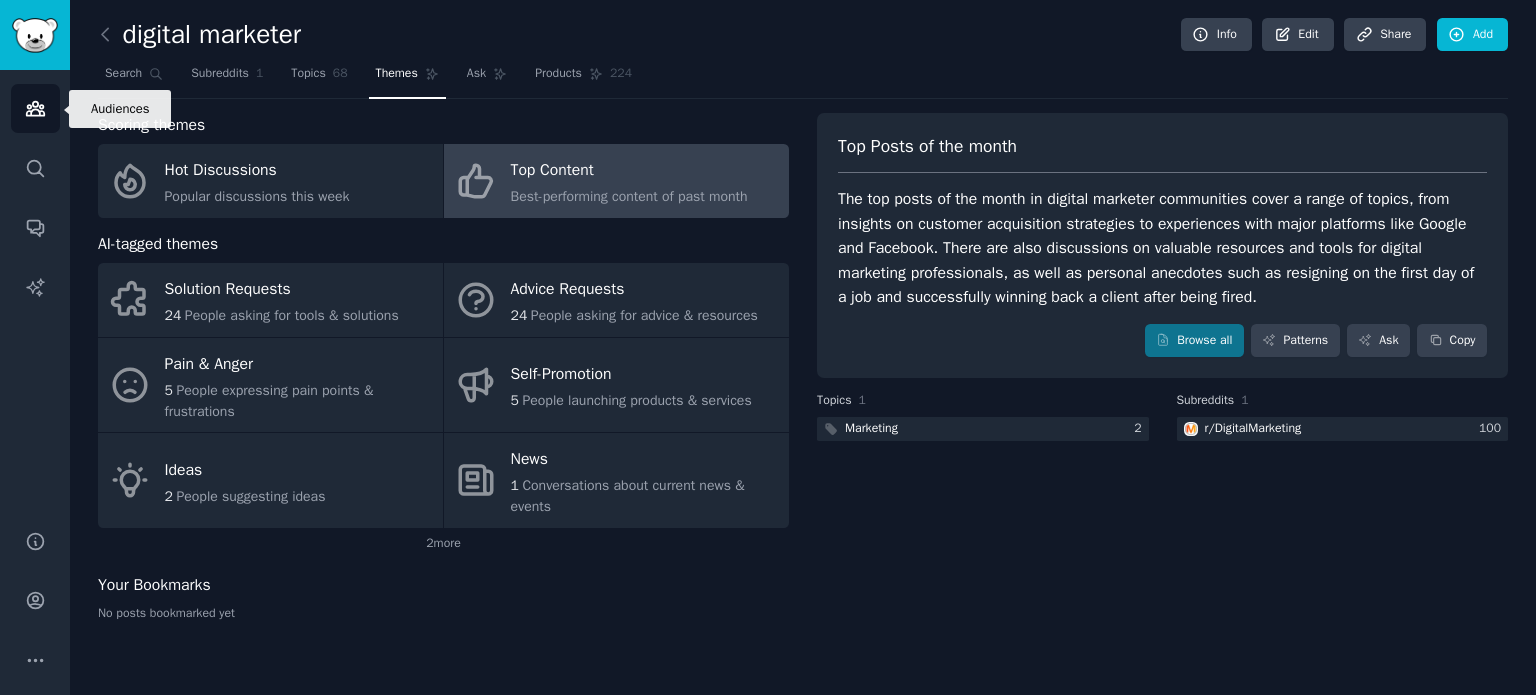 click 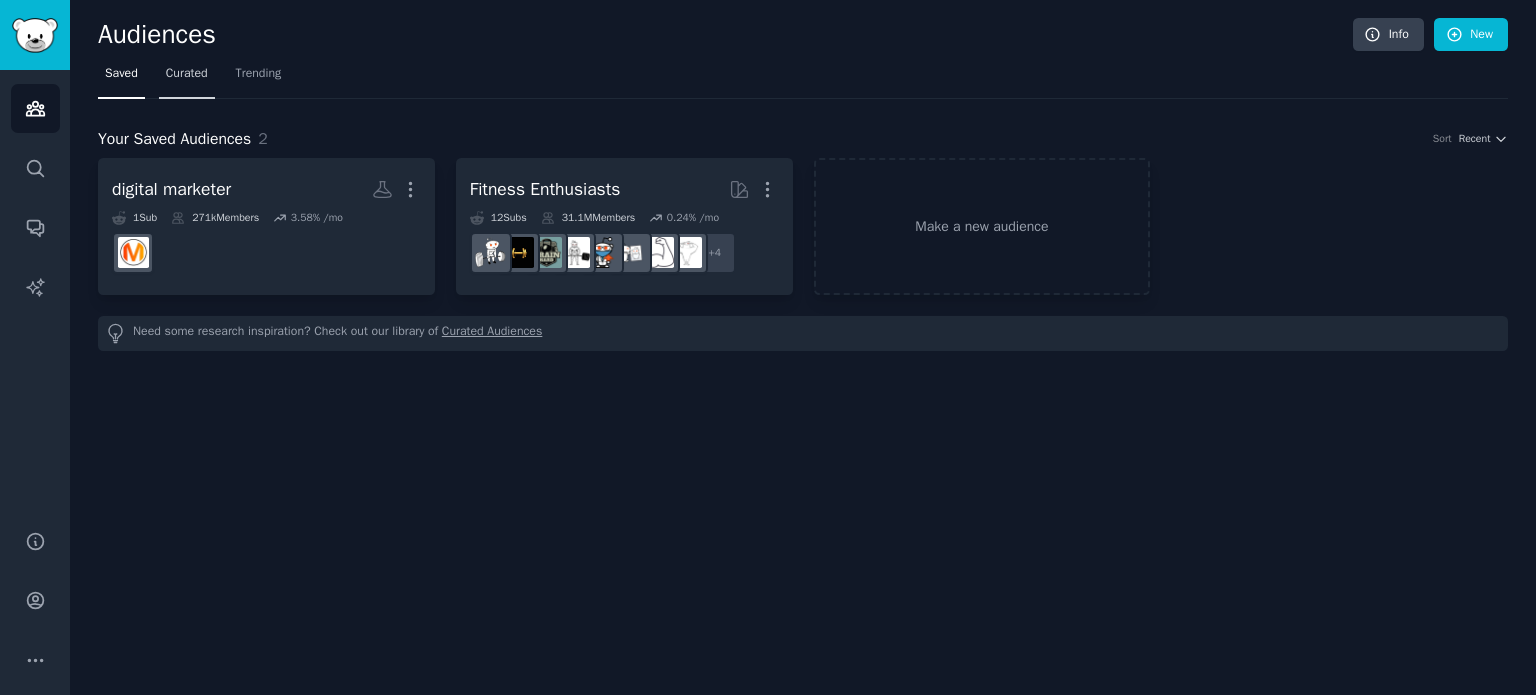 click on "Curated" at bounding box center [187, 74] 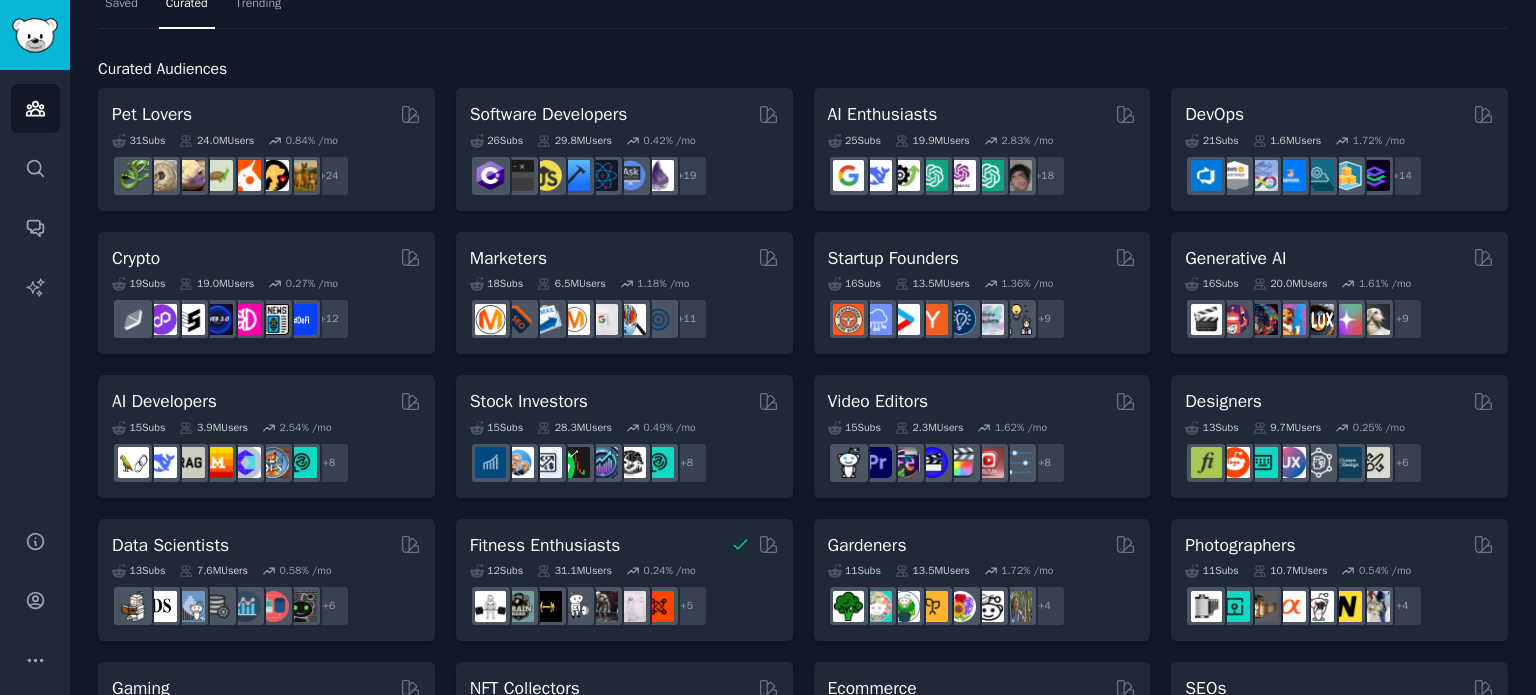 scroll, scrollTop: 0, scrollLeft: 0, axis: both 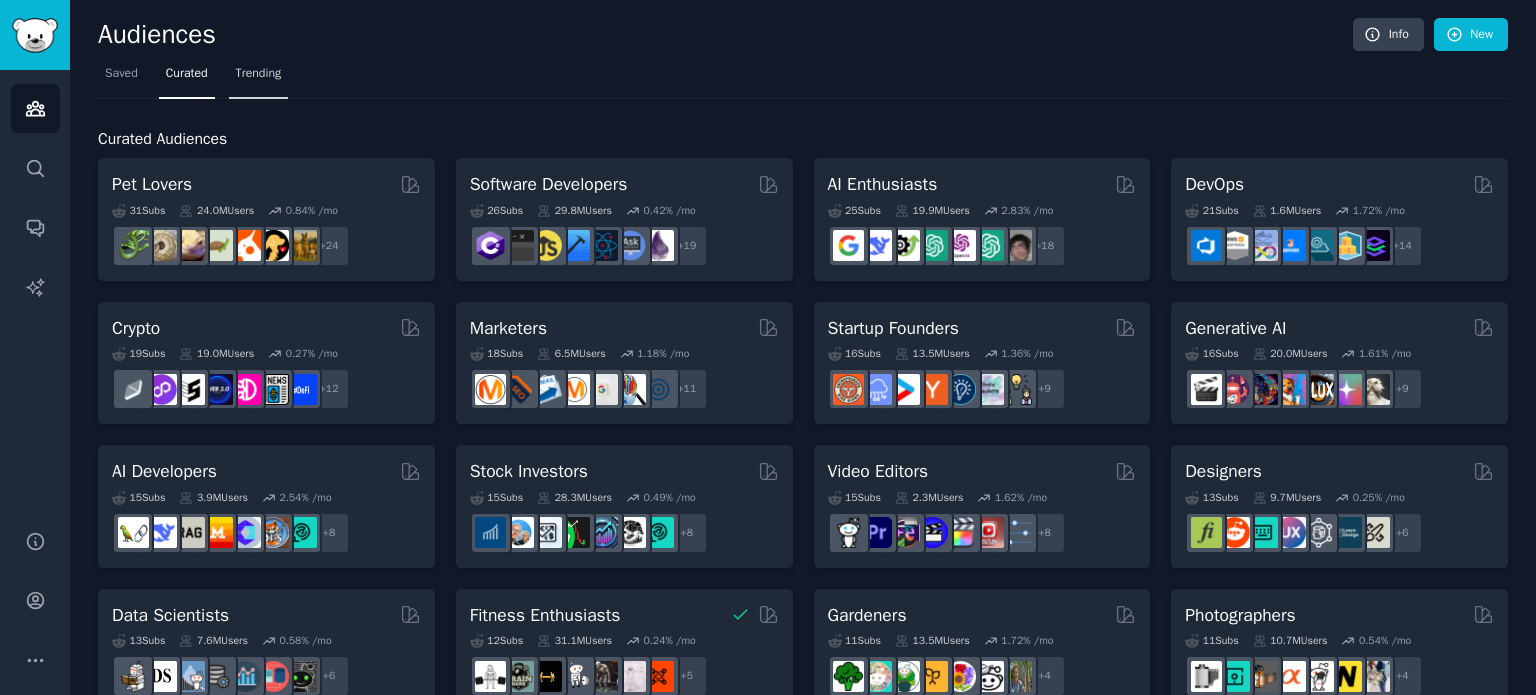 click on "Trending" at bounding box center (259, 78) 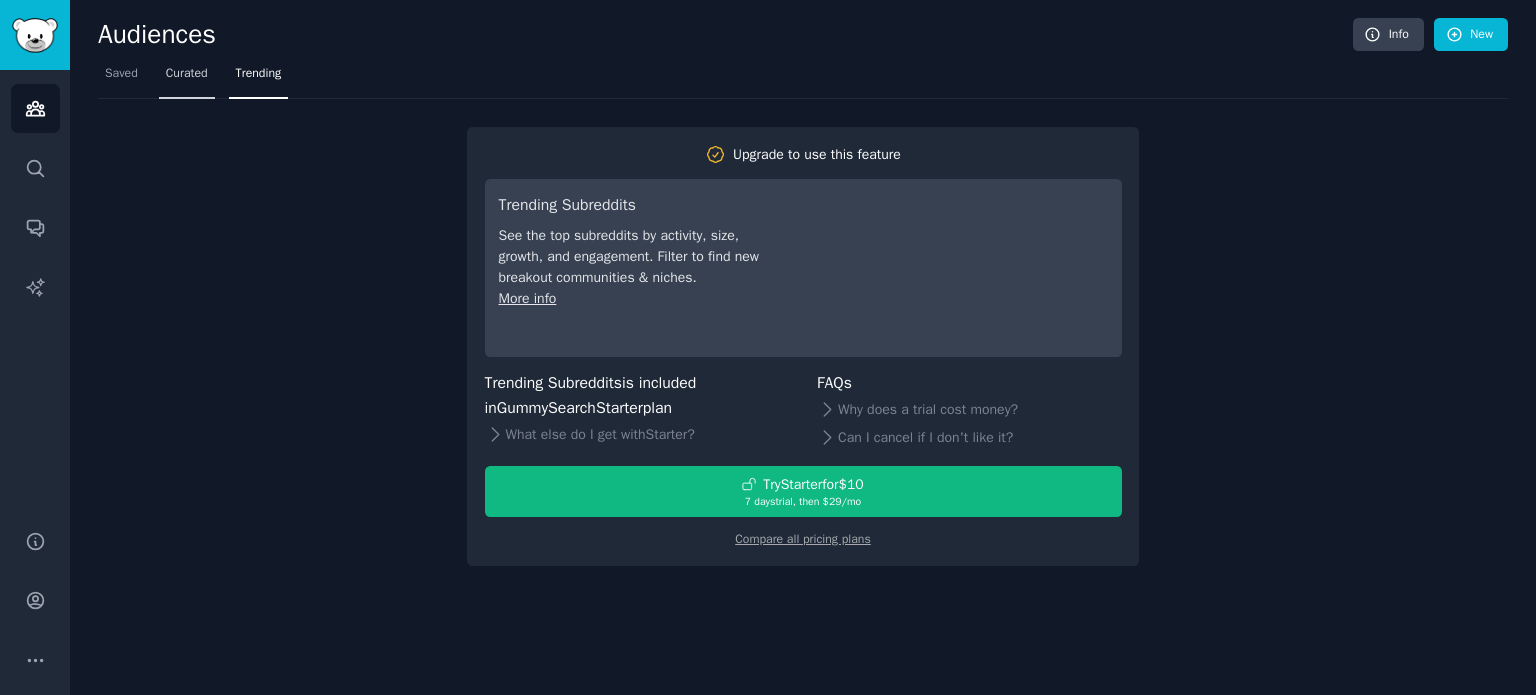 click on "Curated" at bounding box center (187, 78) 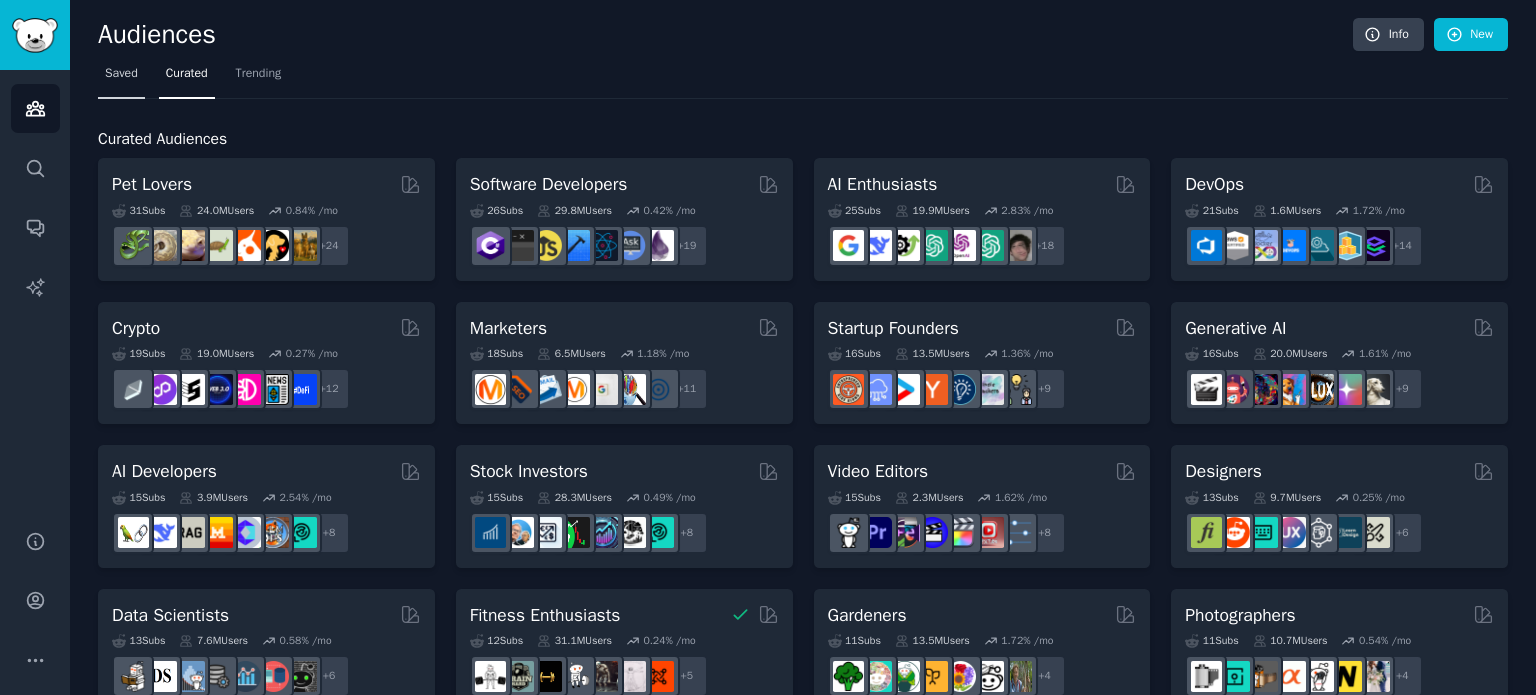 click on "Saved" at bounding box center [121, 78] 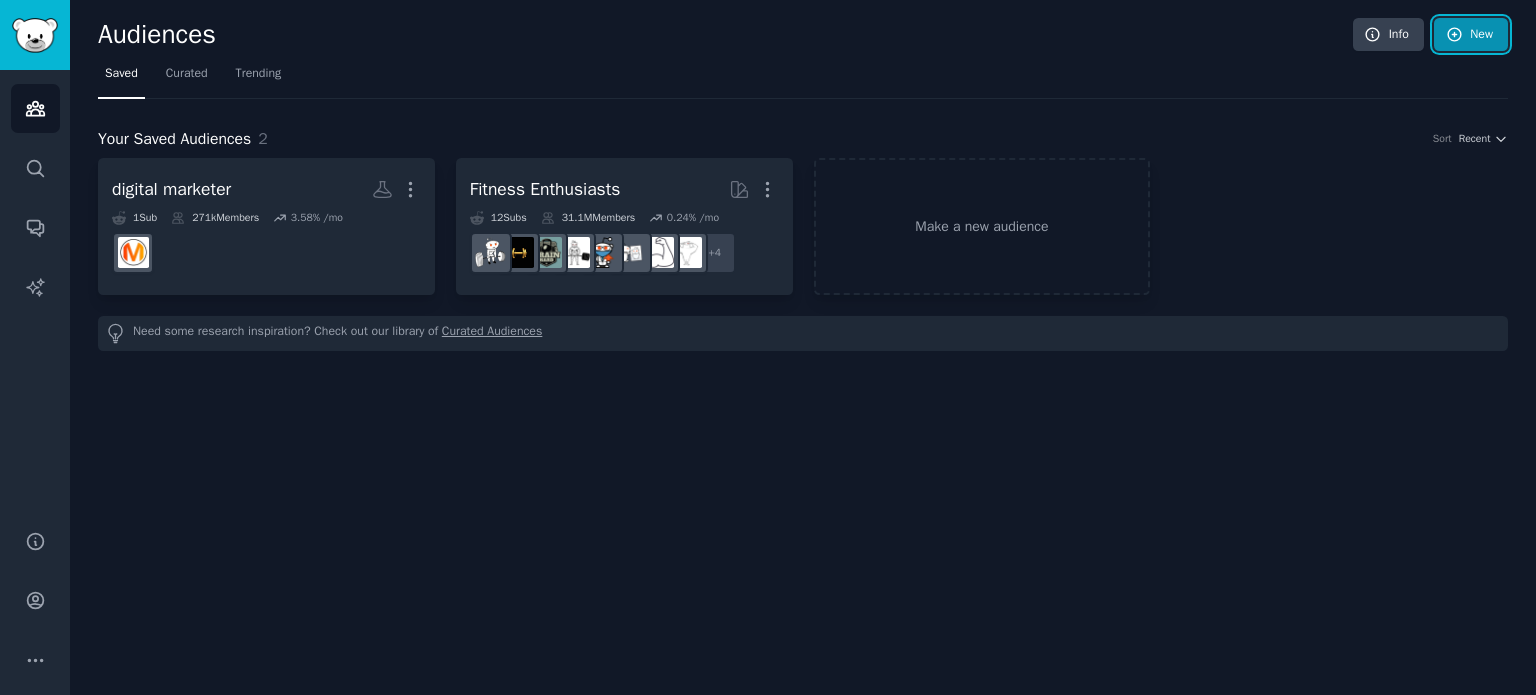 click on "New" at bounding box center (1471, 35) 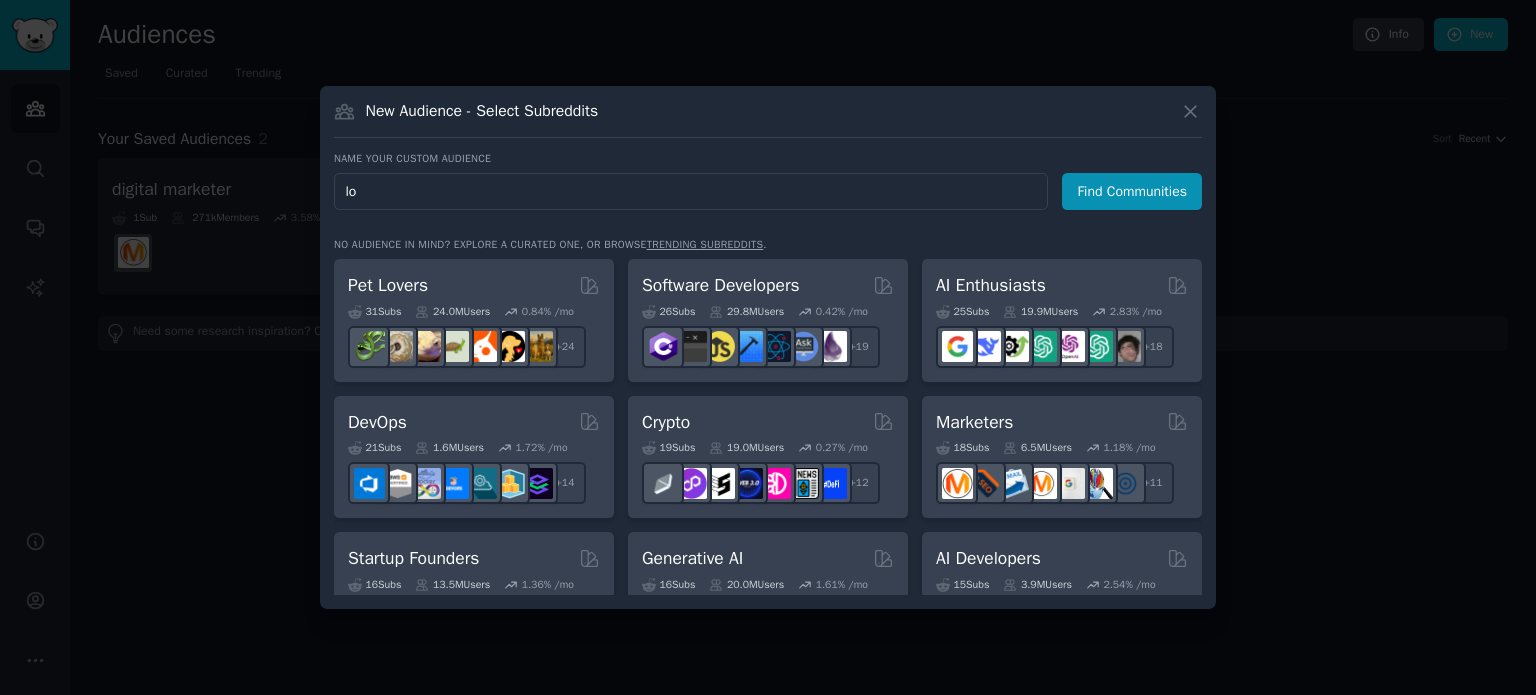 type on "l" 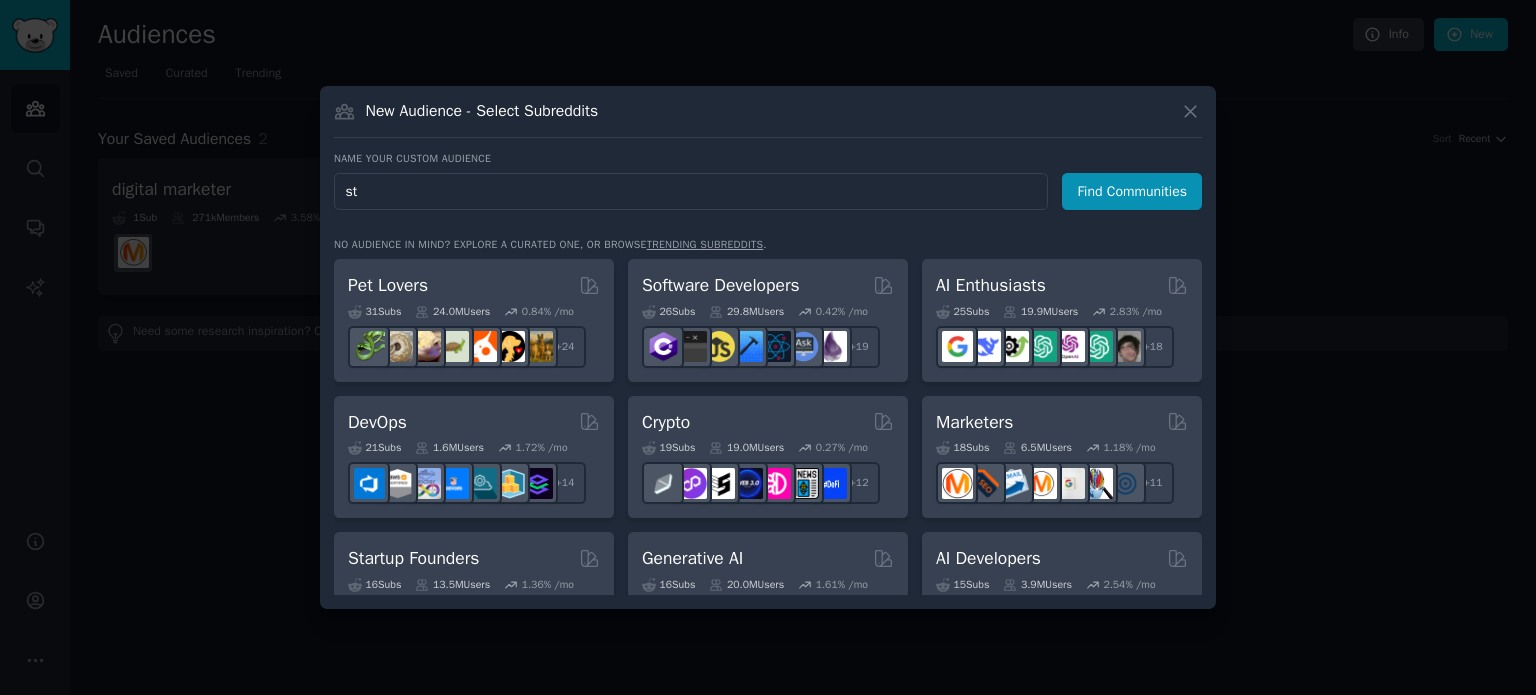 type on "s" 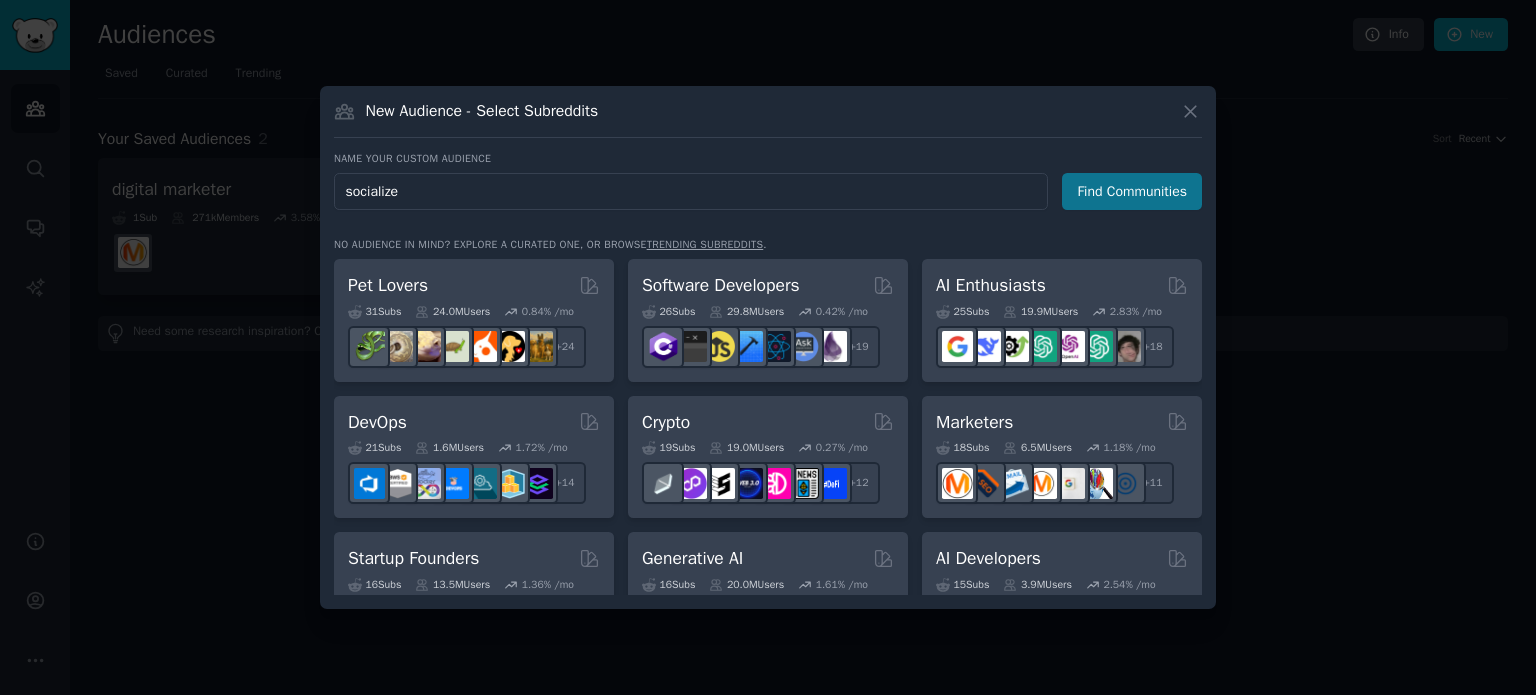 type on "socialize" 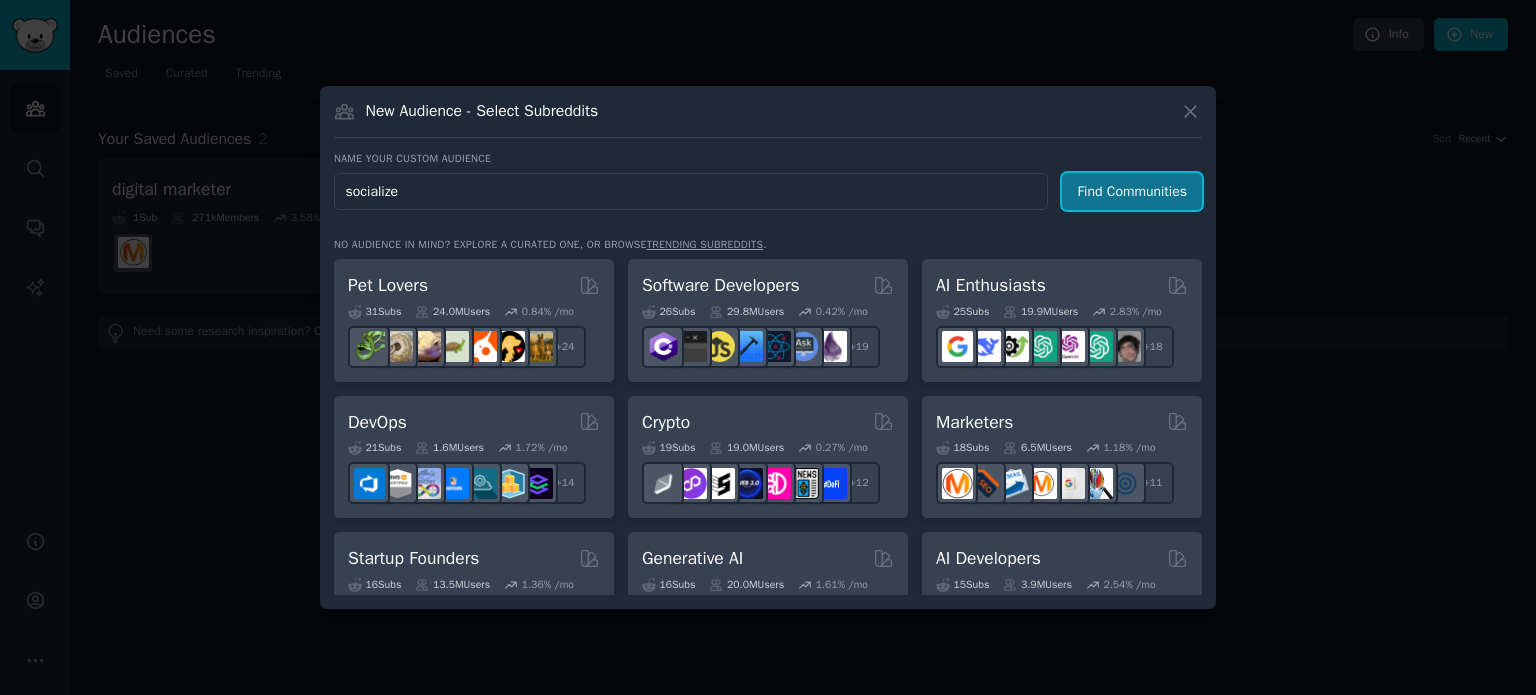 click on "Find Communities" at bounding box center (1132, 191) 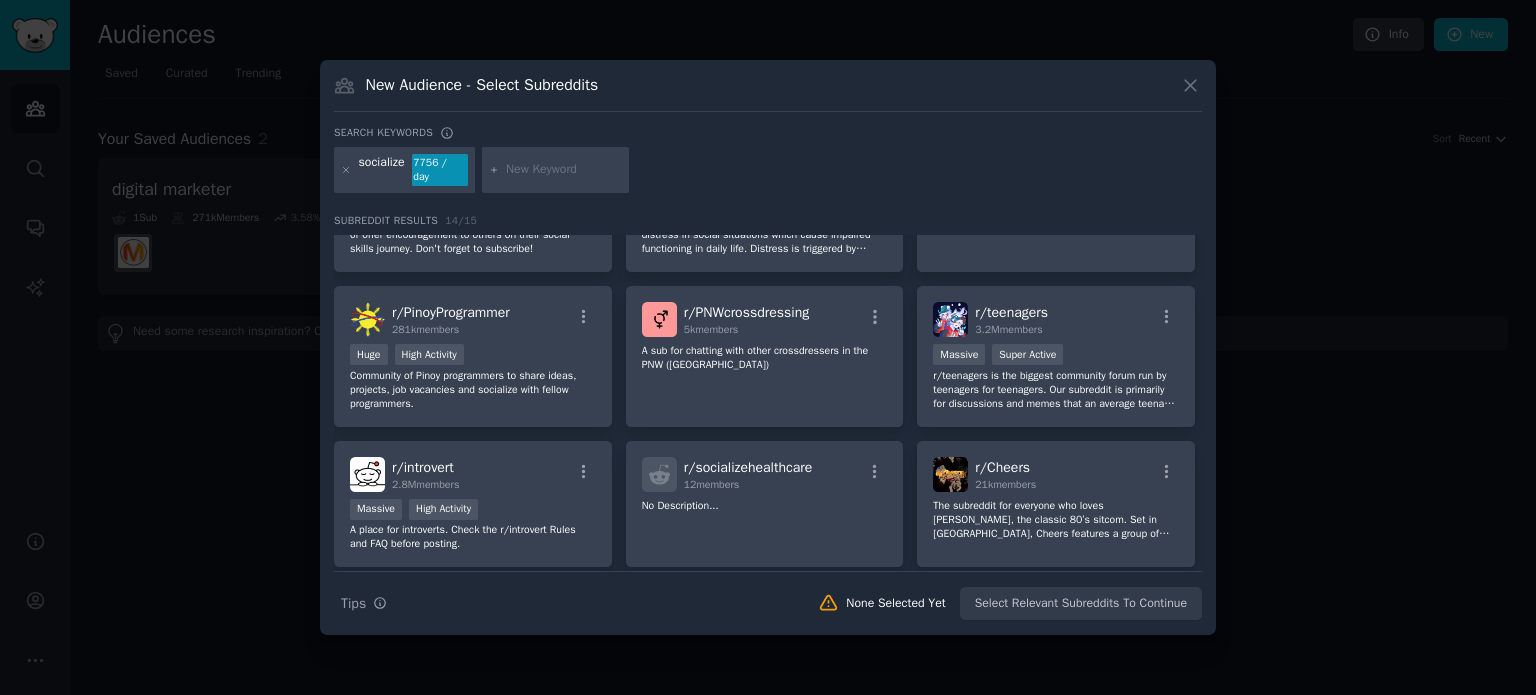 scroll, scrollTop: 0, scrollLeft: 0, axis: both 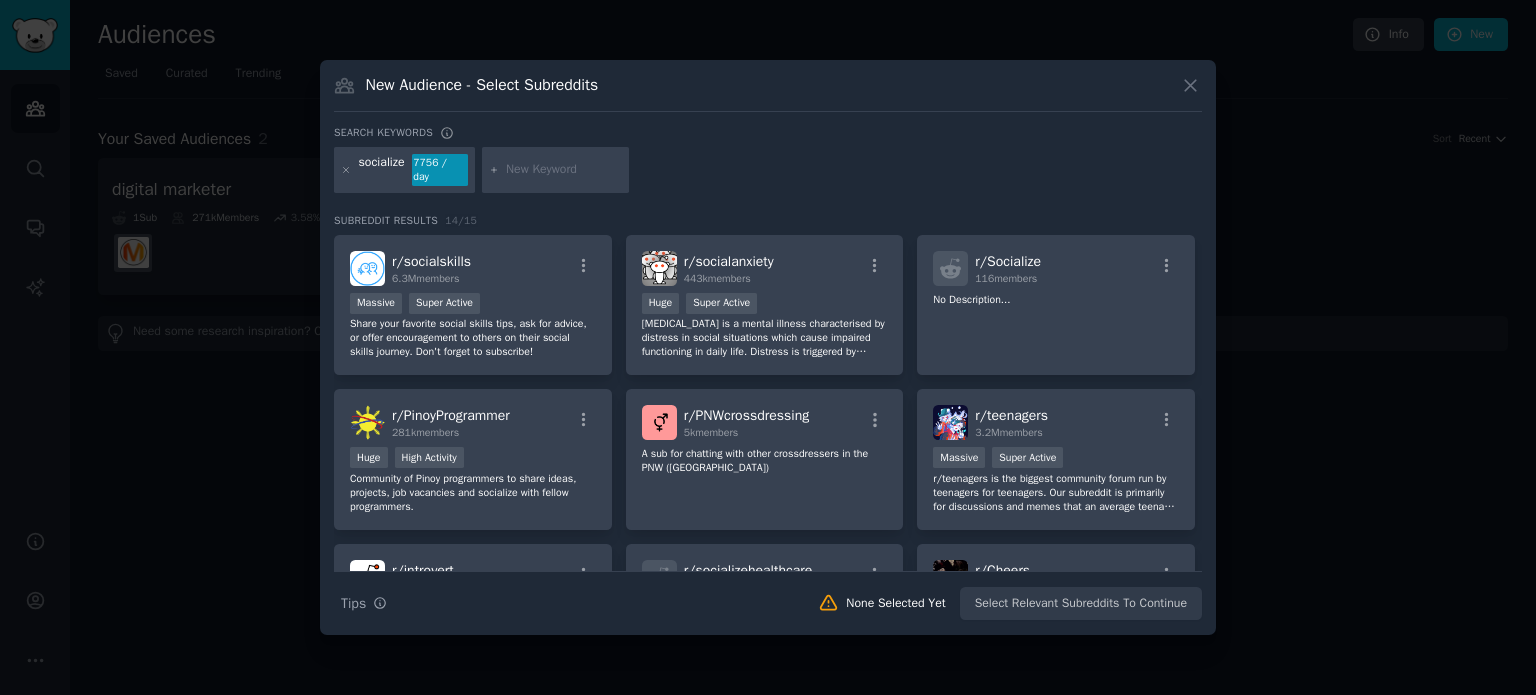 click at bounding box center (564, 170) 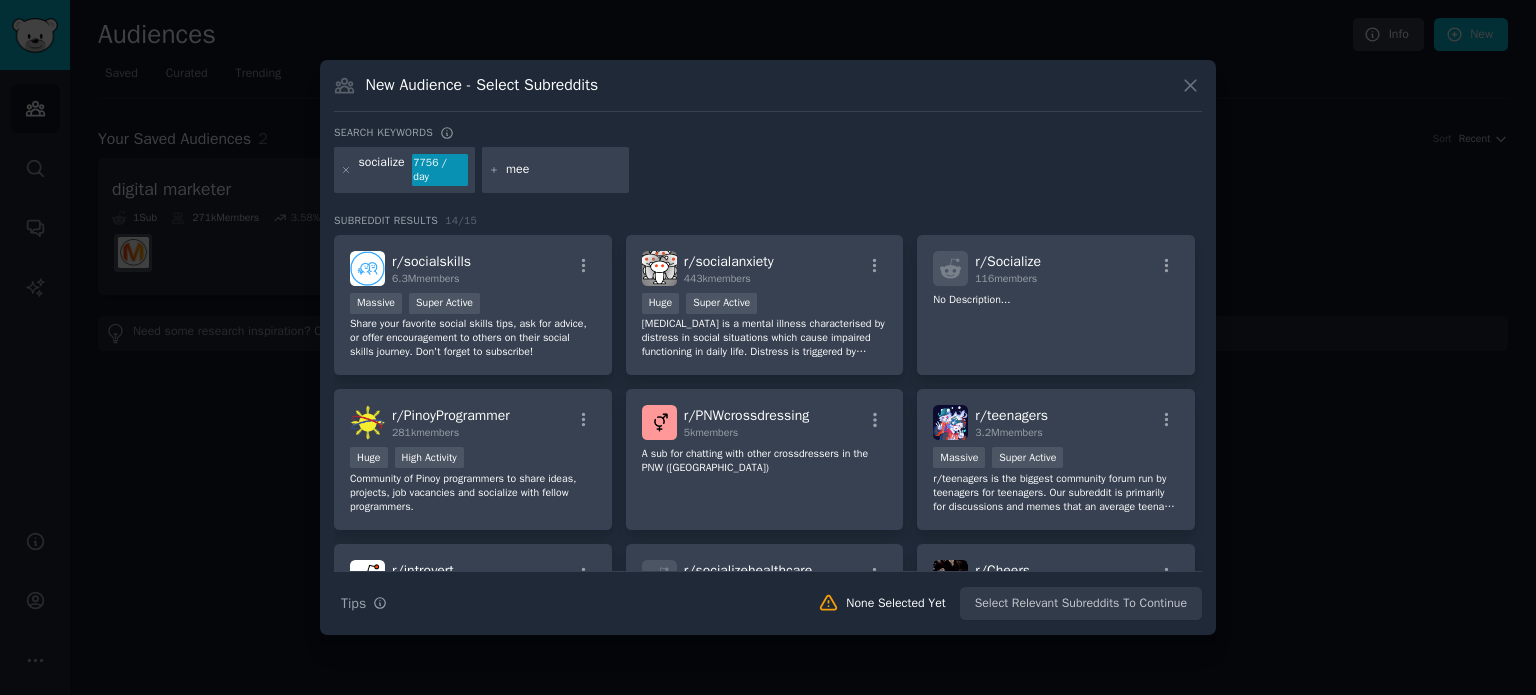 type on "meet" 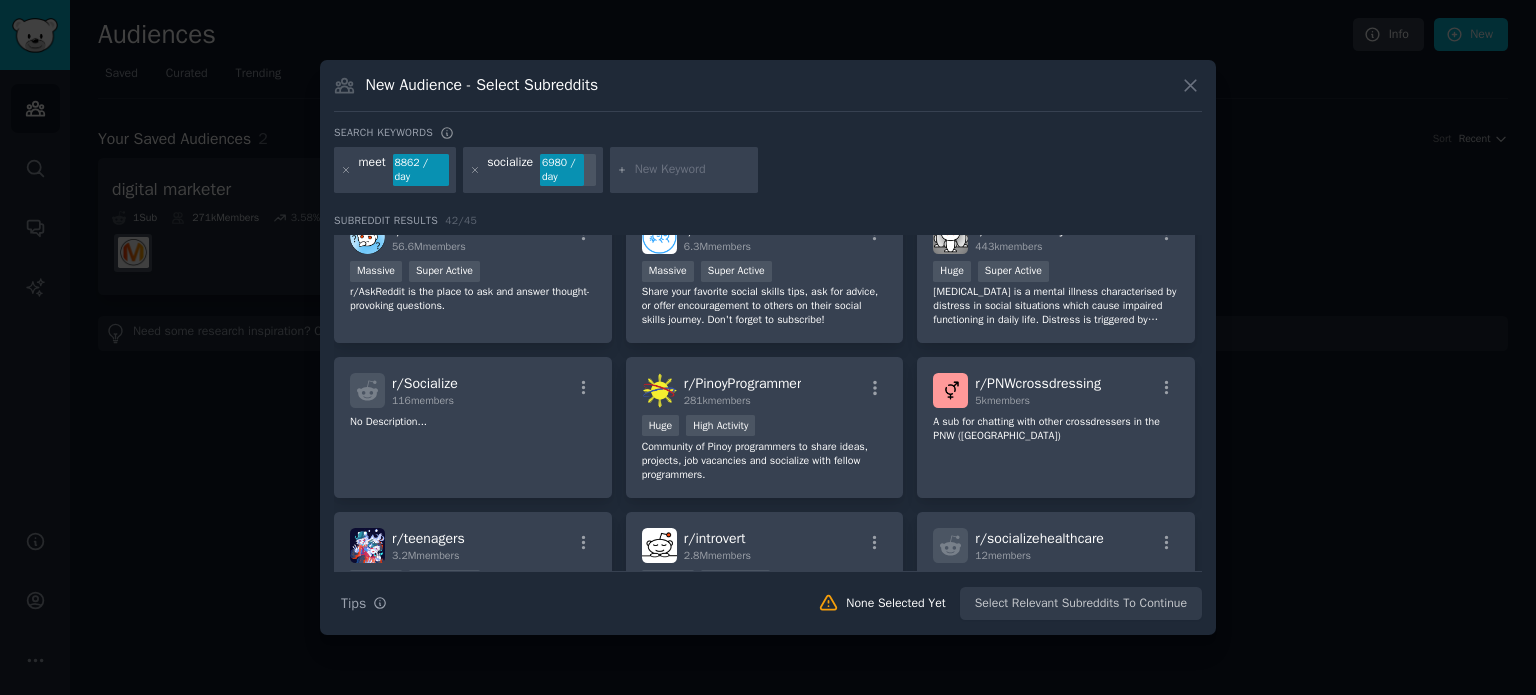 scroll, scrollTop: 0, scrollLeft: 0, axis: both 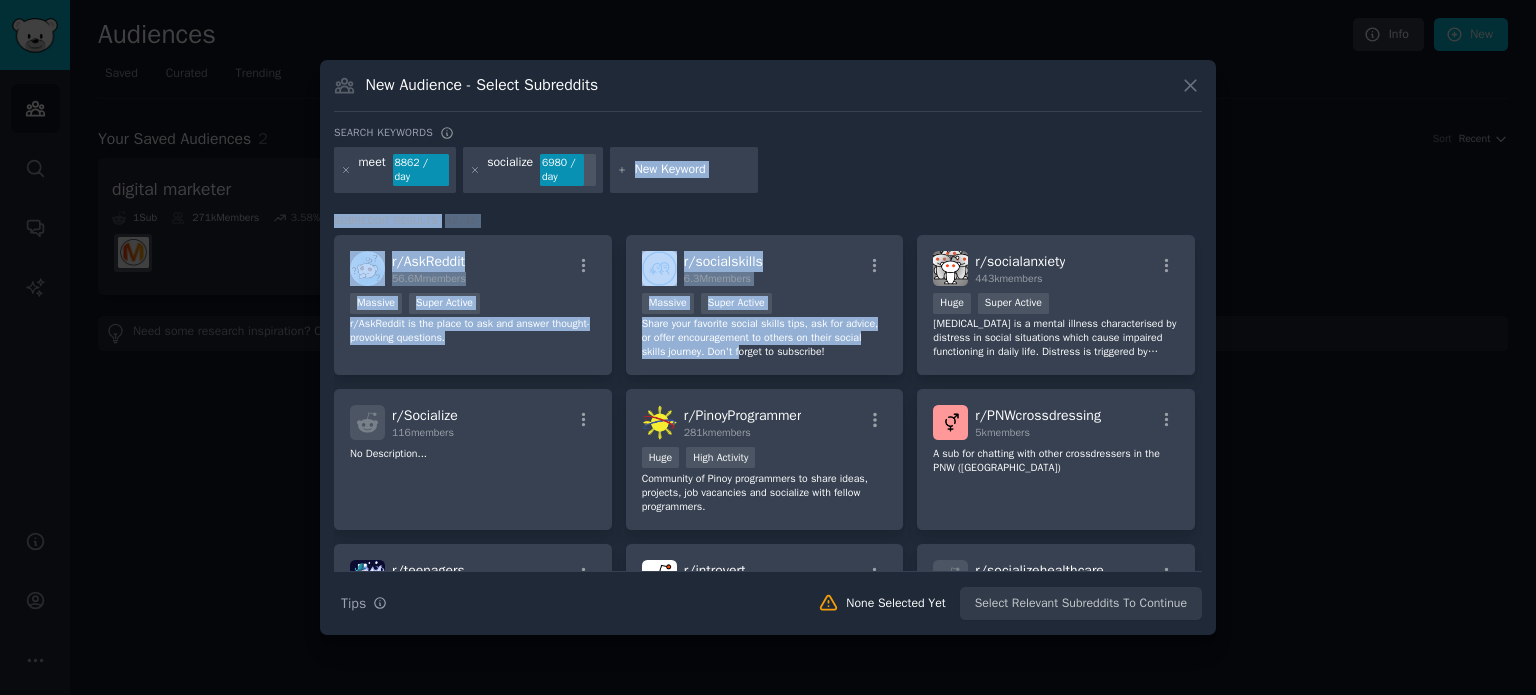 drag, startPoint x: 710, startPoint y: 346, endPoint x: 933, endPoint y: 189, distance: 272.7233 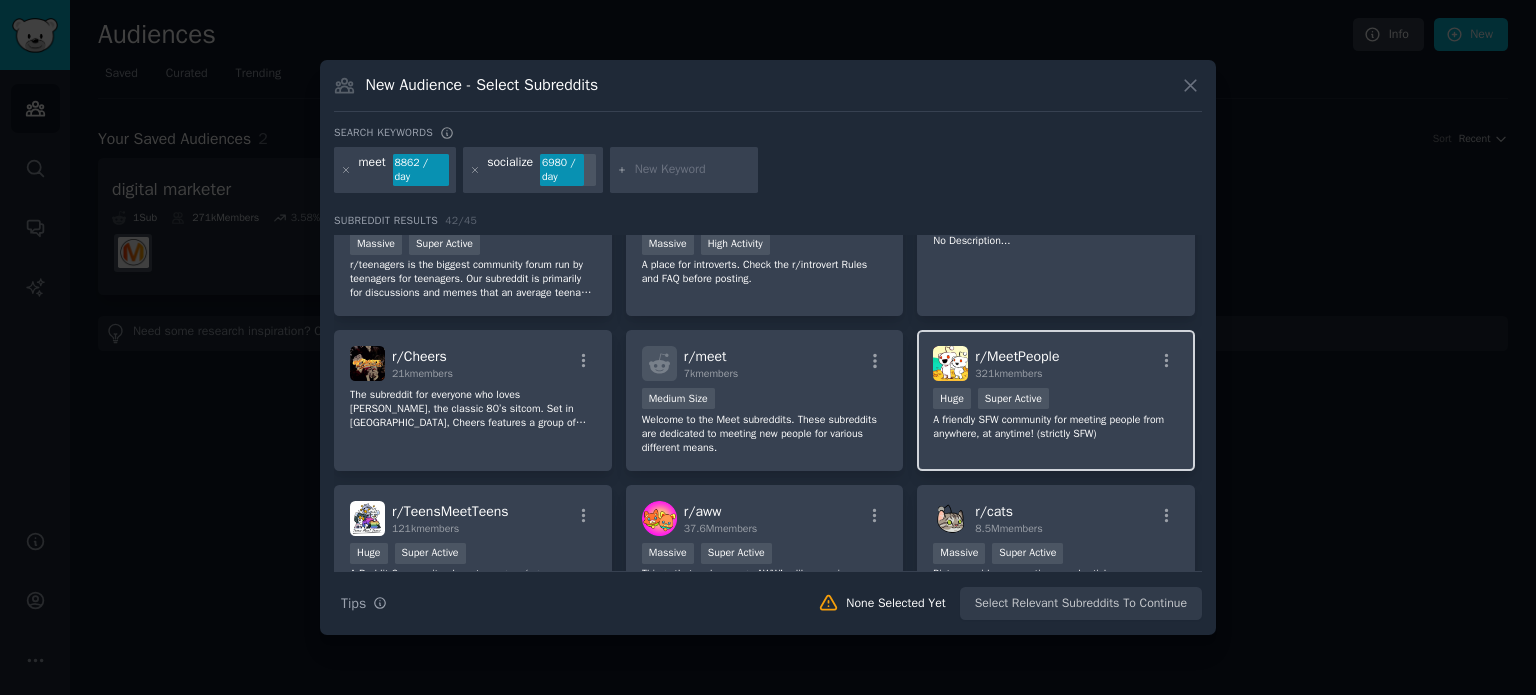 scroll, scrollTop: 368, scrollLeft: 0, axis: vertical 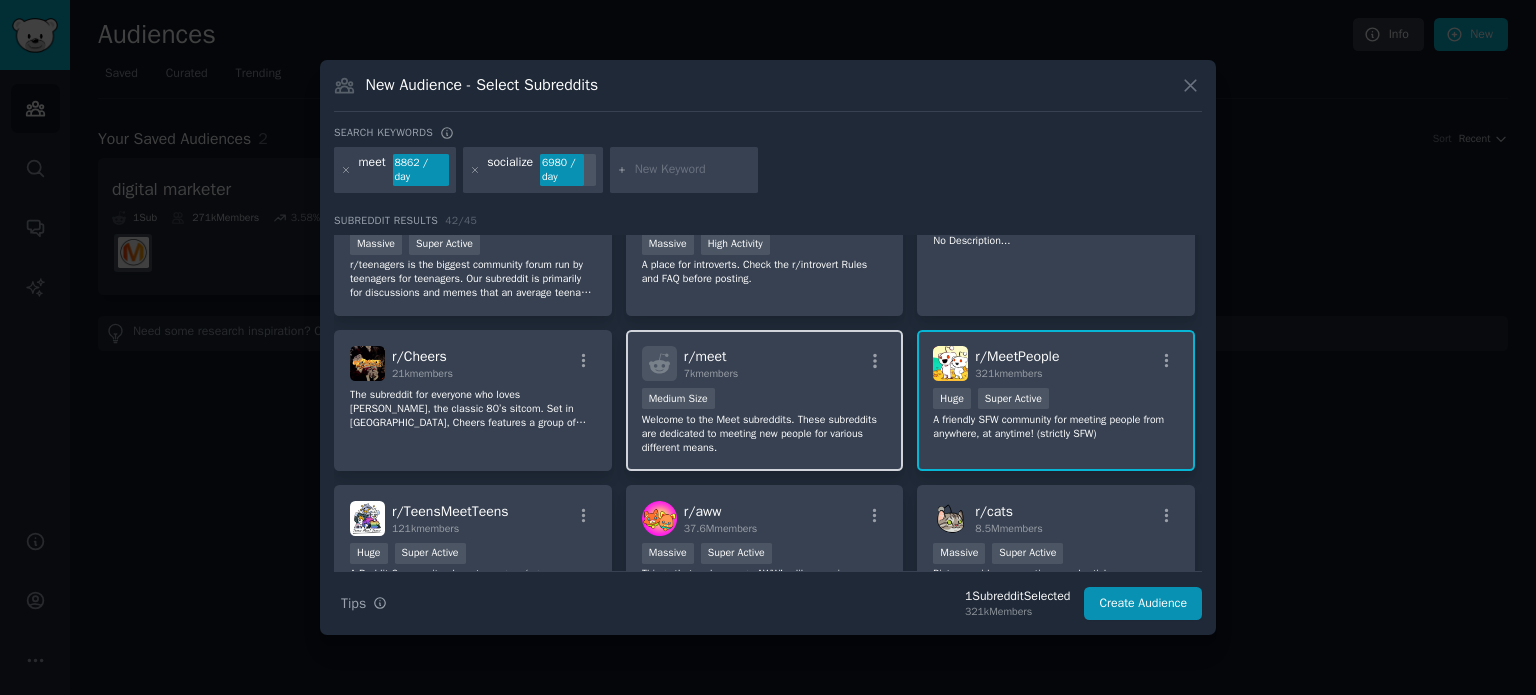 click on "Welcome to the Meet subreddits. These subreddits are dedicated to meeting new people for various different means." at bounding box center (765, 434) 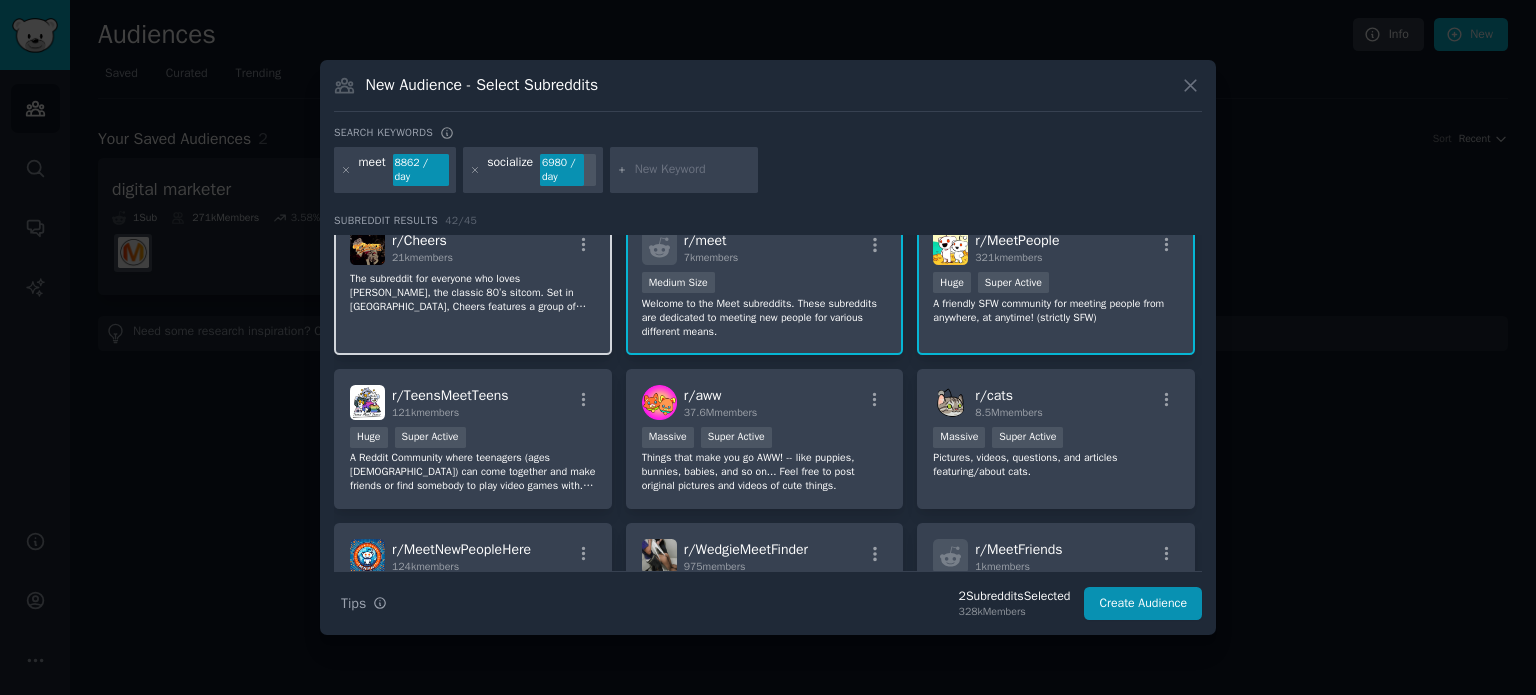 scroll, scrollTop: 490, scrollLeft: 0, axis: vertical 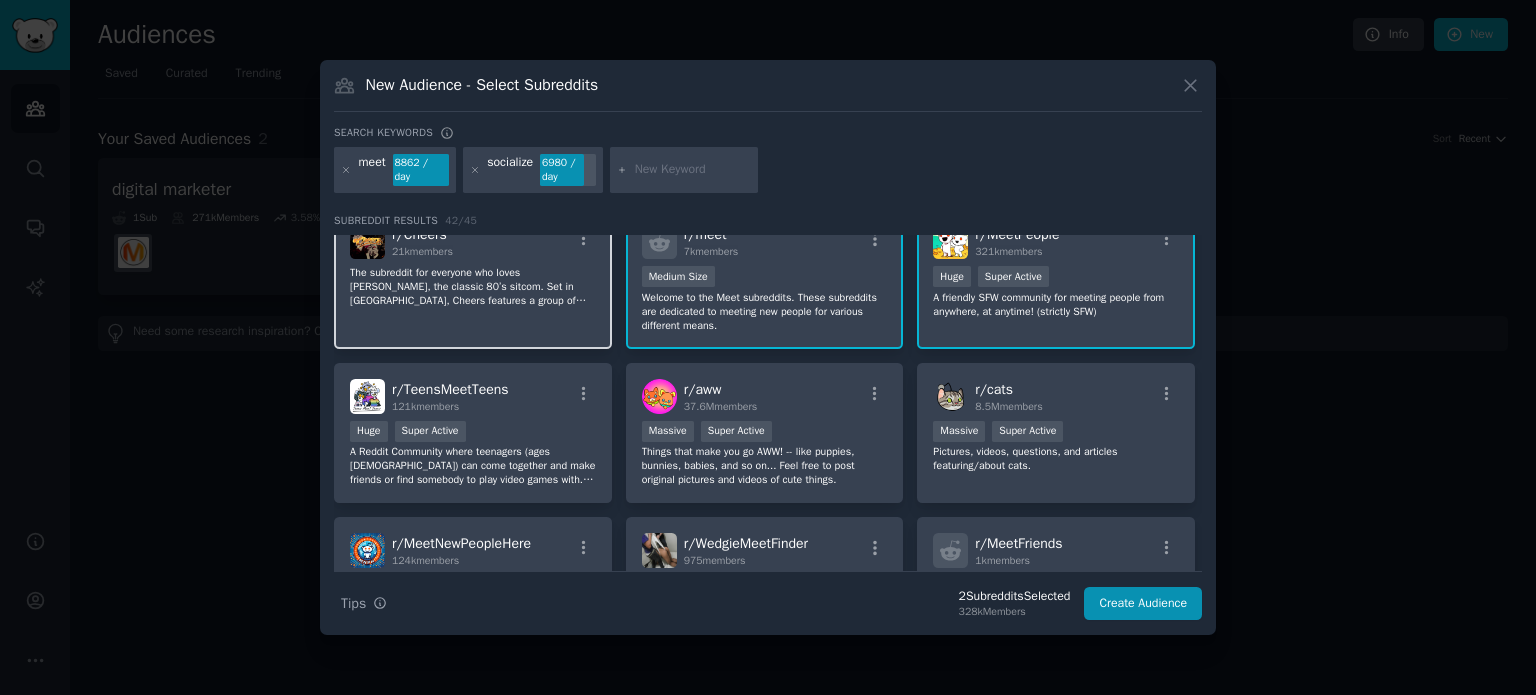 click on "r/ TeensMeetTeens 121k  members Huge Super Active A Reddit Community where teenagers (ages [DEMOGRAPHIC_DATA]) can come together and make friends or find somebody to play video games with. Not a dating subreddit. Trying to find a date or get nudes using this sub is really fucking weird.
Always use caution when messaging people, and educate yourself on how to spot fake users. Even if a post has a lot of upvotes, that doesn't mean the user is who they say they are. Make sure to report fake users to us if you find one." at bounding box center (473, 433) 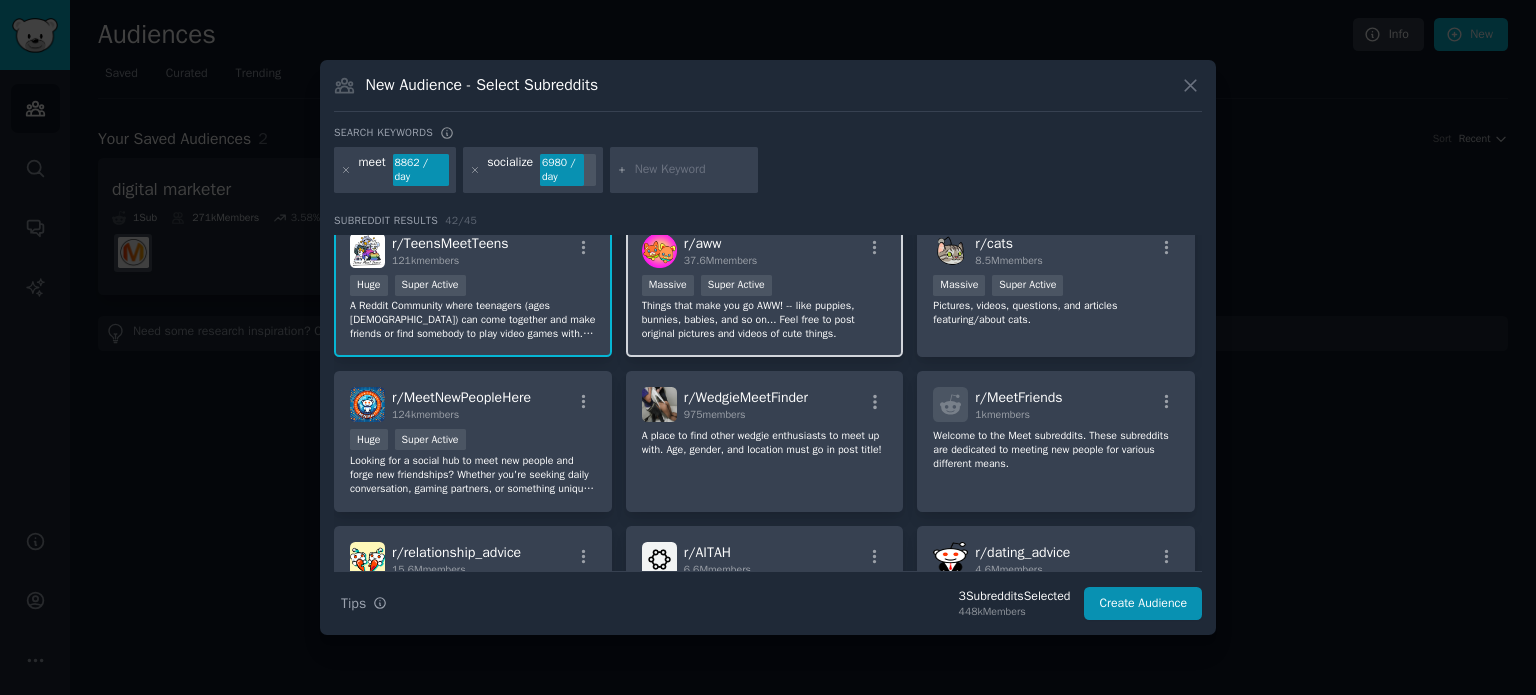 scroll, scrollTop: 636, scrollLeft: 0, axis: vertical 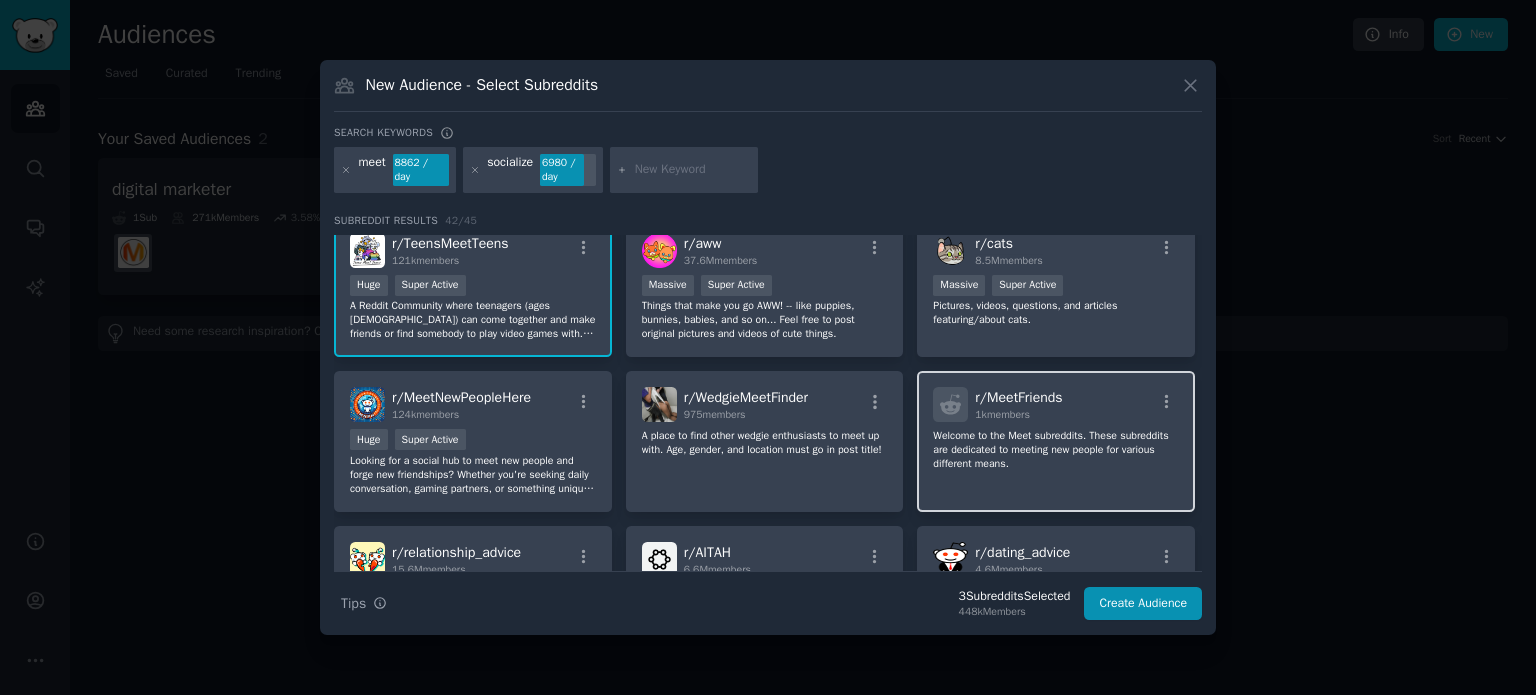 click on "r/ MeetFriends 1k  members Welcome to the Meet subreddits. These subreddits are dedicated to meeting new people for various different means." at bounding box center (1056, 441) 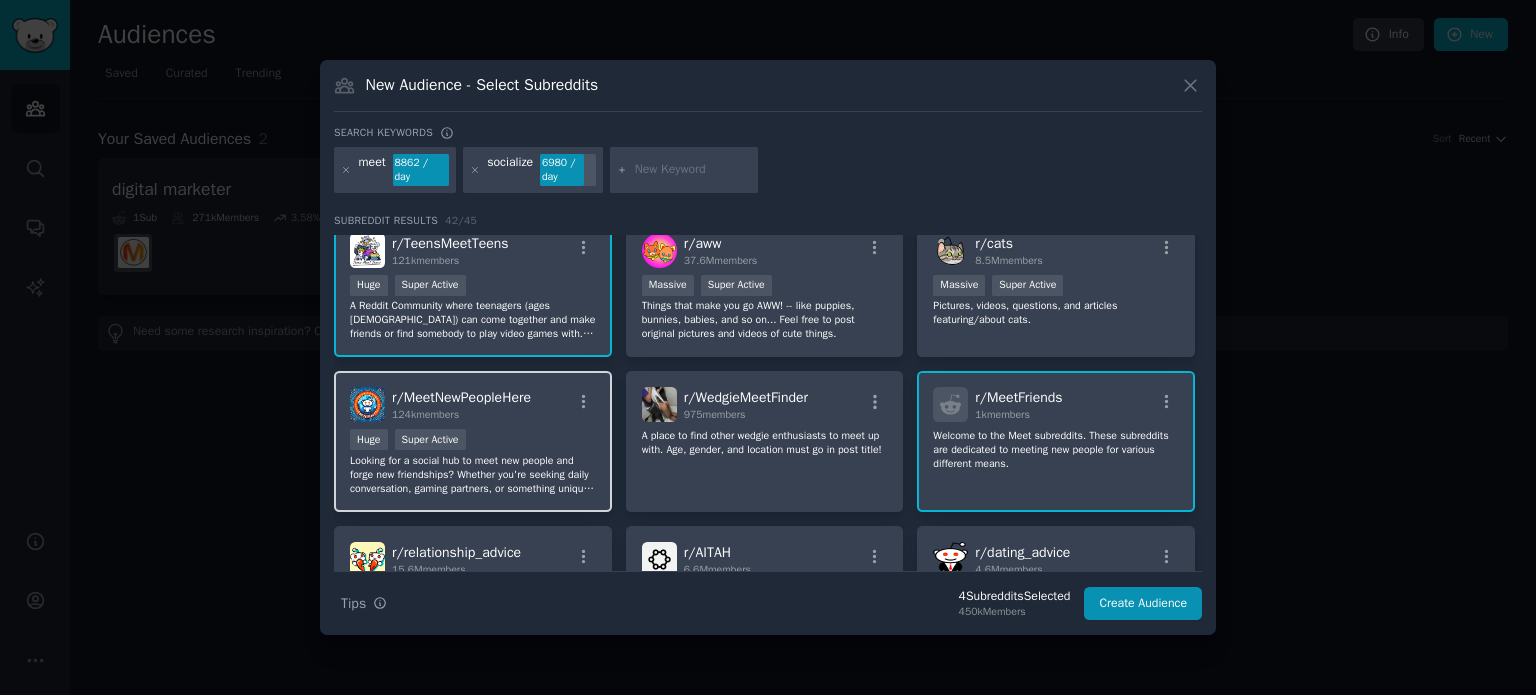 click on "Looking for a social hub to meet new people and forge new friendships? Whether you're seeking daily conversation, gaming partners, or something unique, this is the place for you!
Share a bit about yourself and connect with others [DATE]." at bounding box center (473, 475) 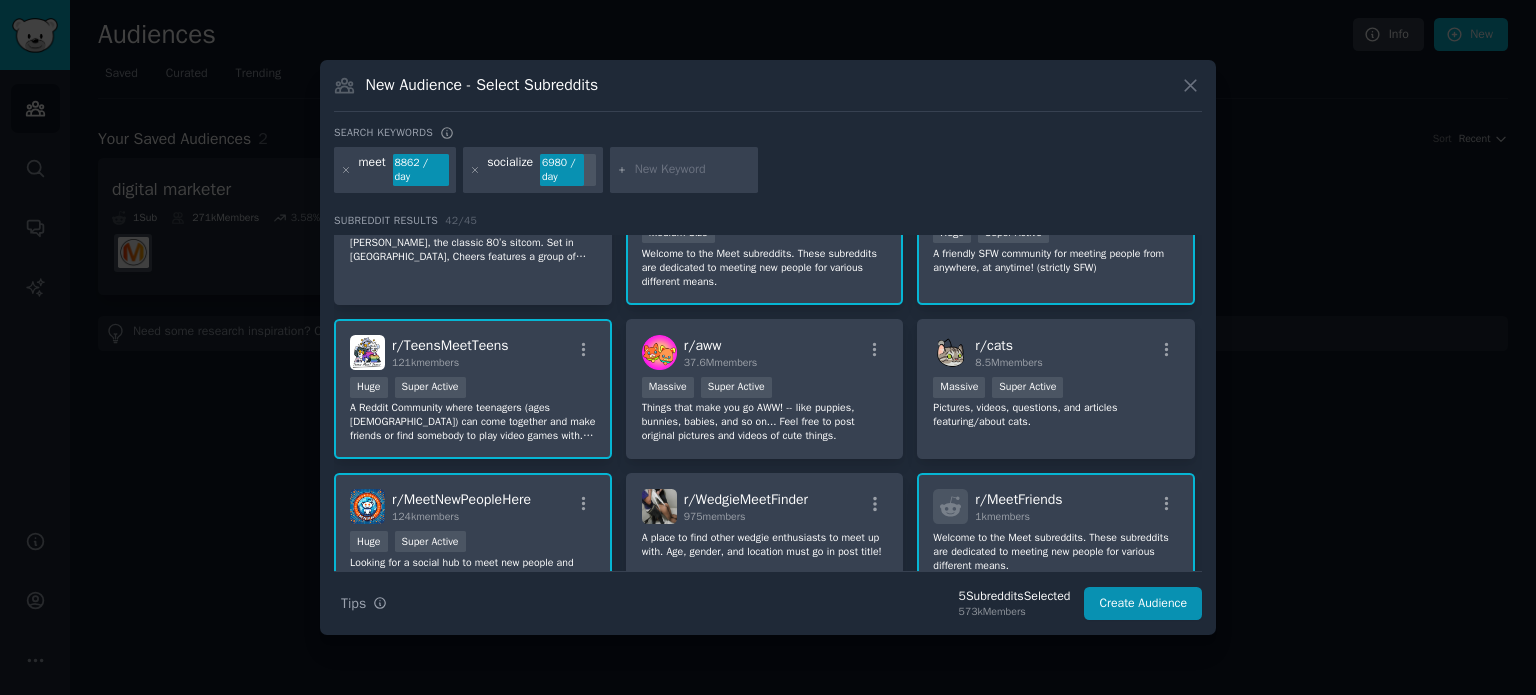scroll, scrollTop: 469, scrollLeft: 0, axis: vertical 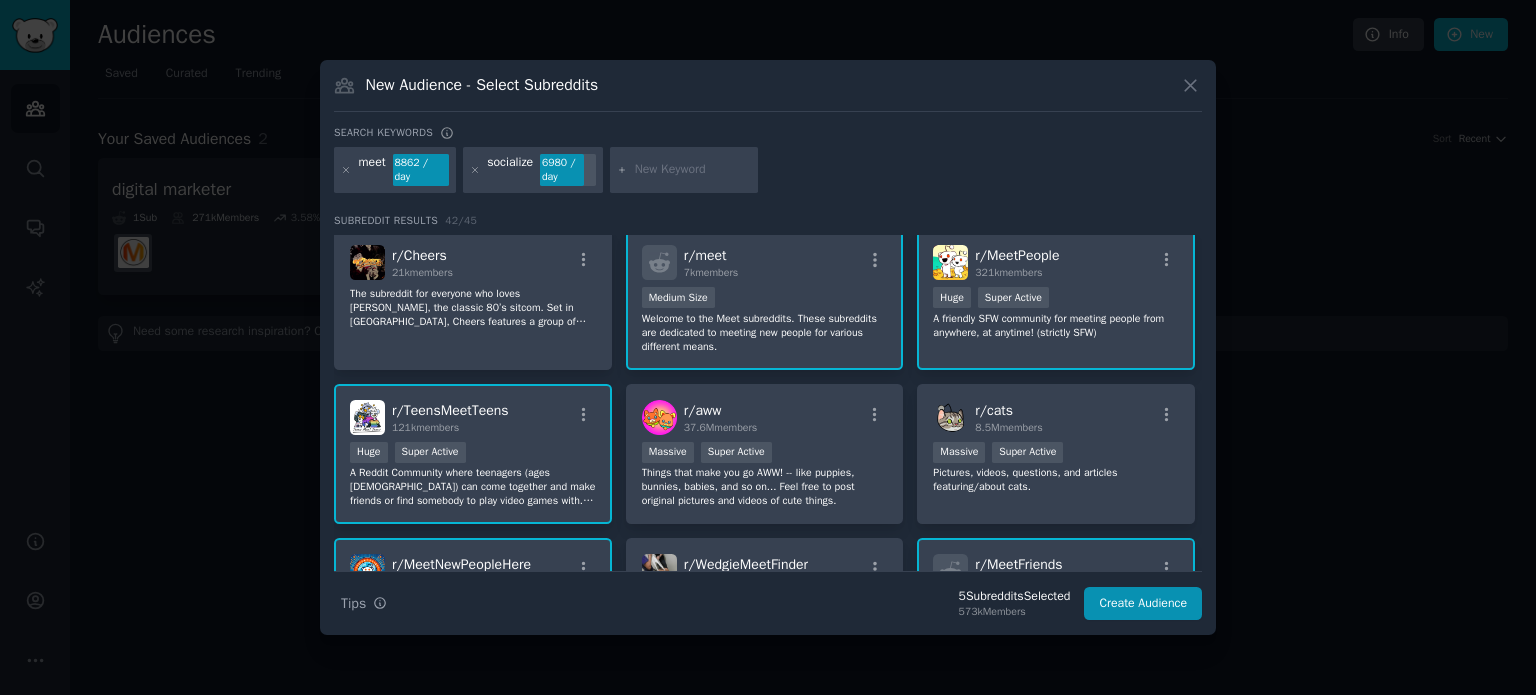 click at bounding box center (693, 170) 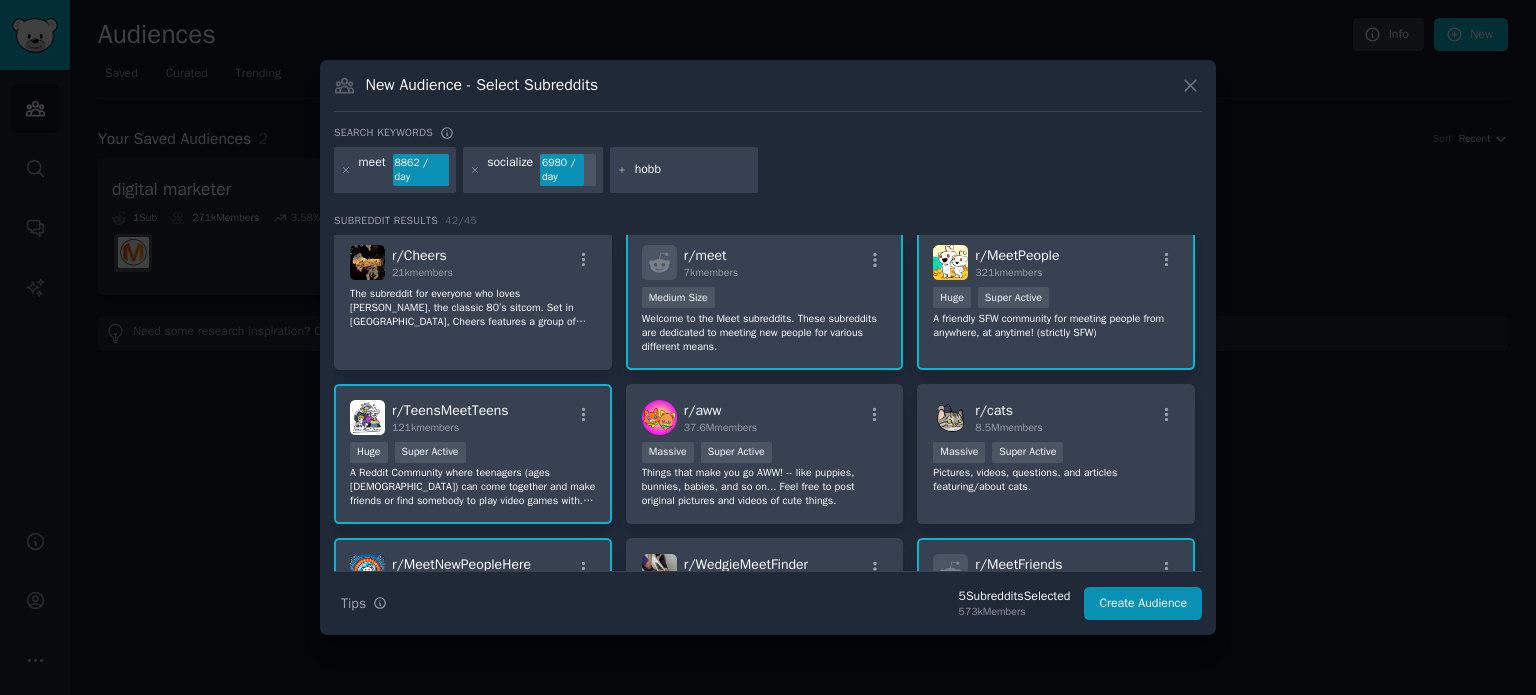 type on "hobby" 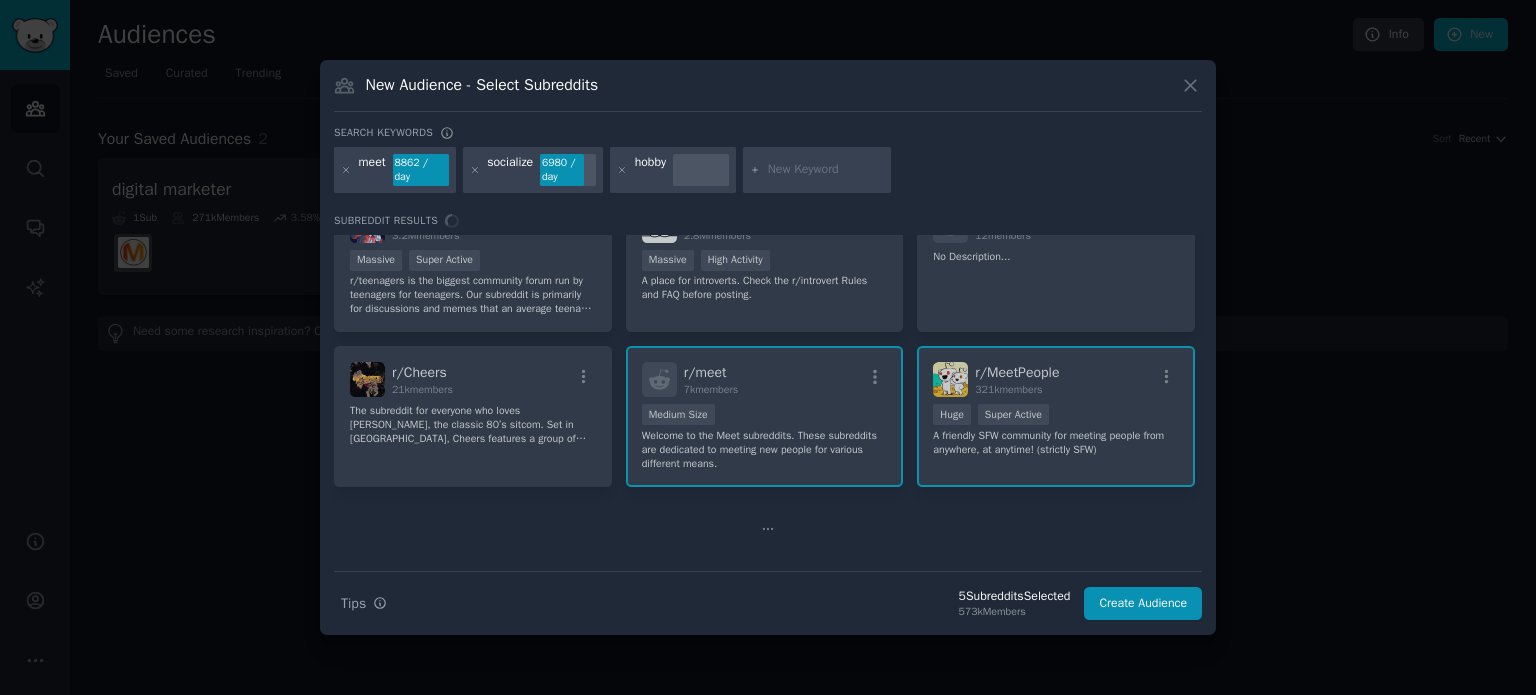 scroll, scrollTop: 0, scrollLeft: 0, axis: both 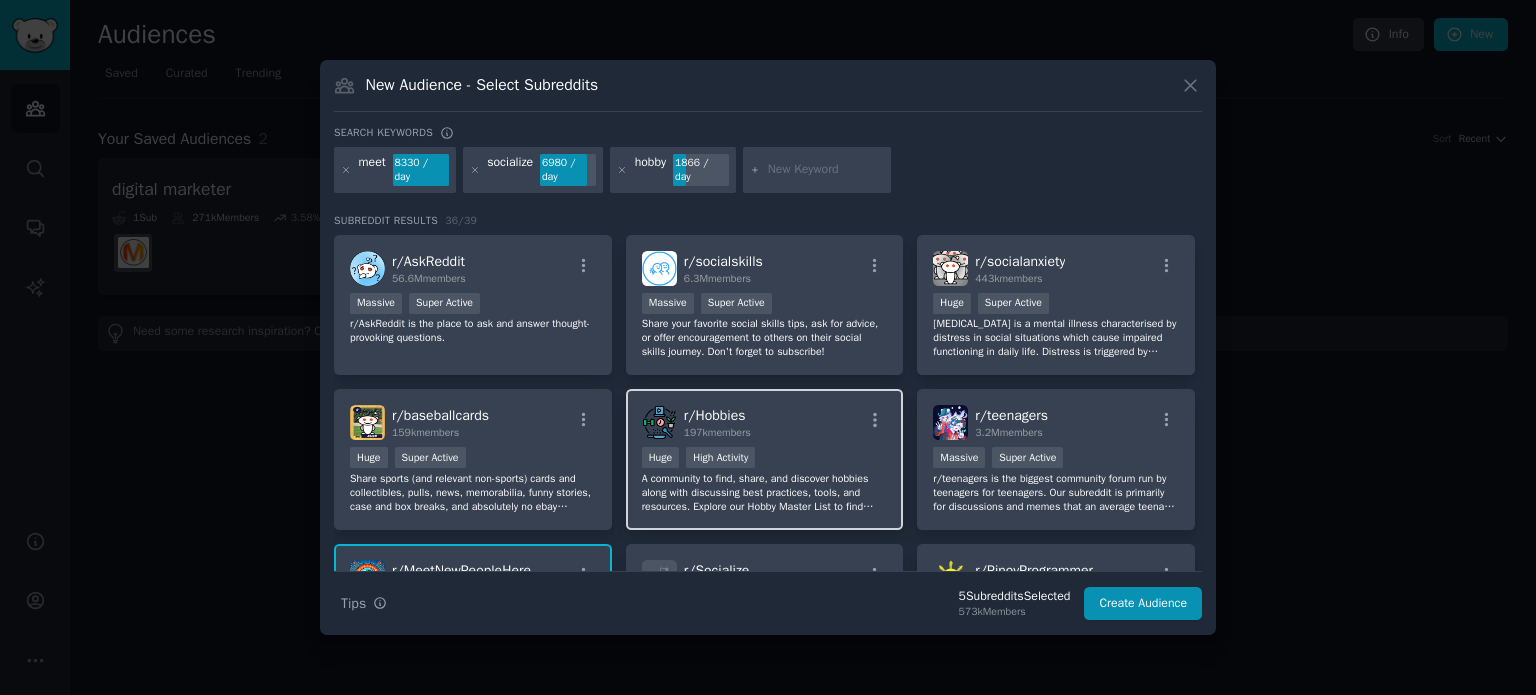 click on "r/ Hobbies 197k  members" at bounding box center (765, 422) 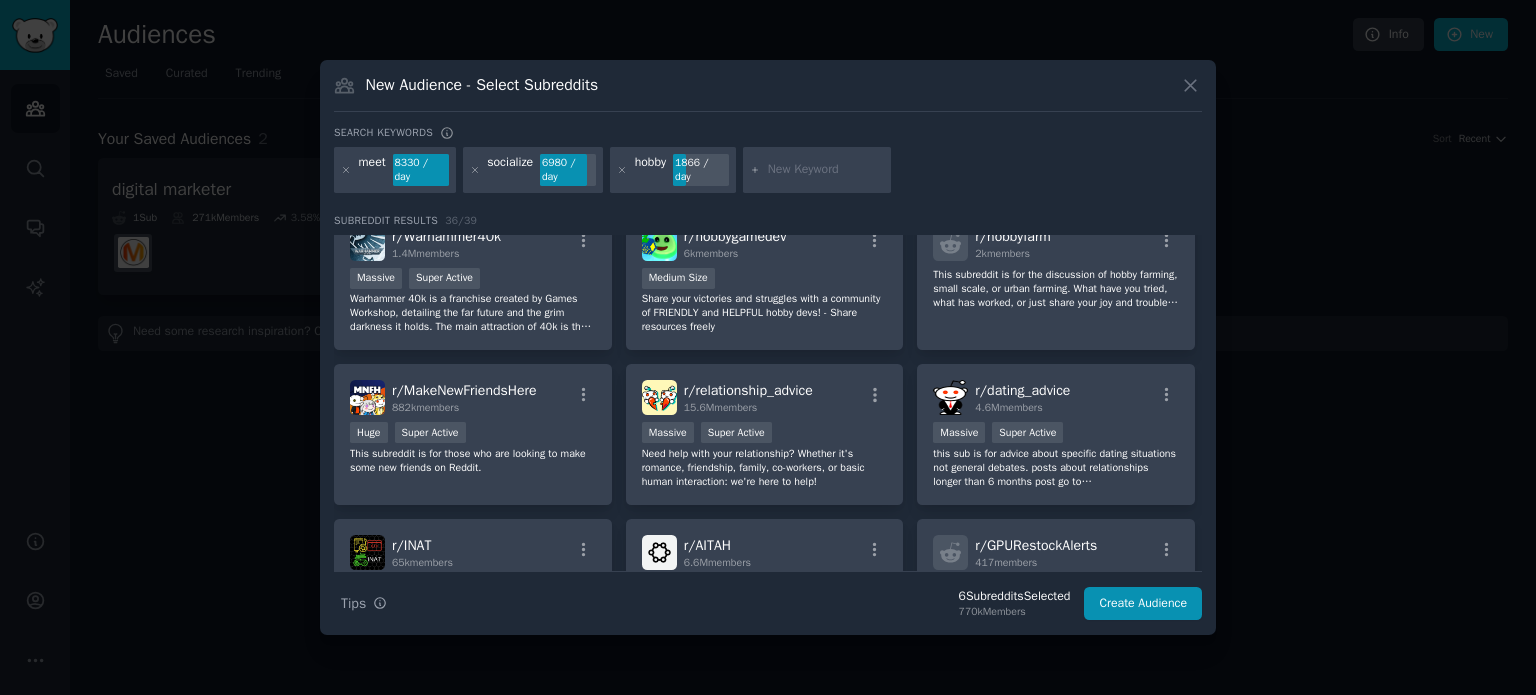 scroll, scrollTop: 1243, scrollLeft: 0, axis: vertical 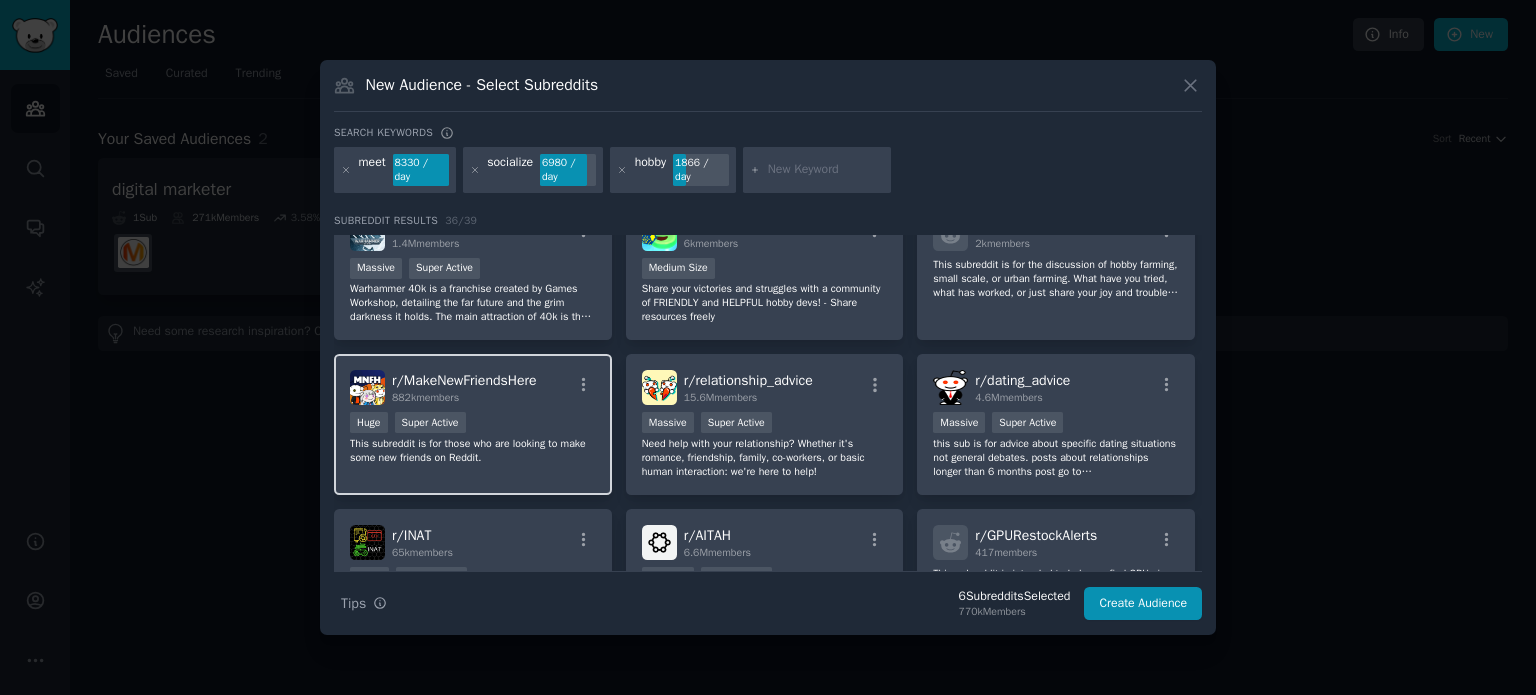 click on "r/ MakeNewFriendsHere 882k  members Huge Super Active This subreddit is for those who are looking to make some new friends on Reddit." at bounding box center [473, 424] 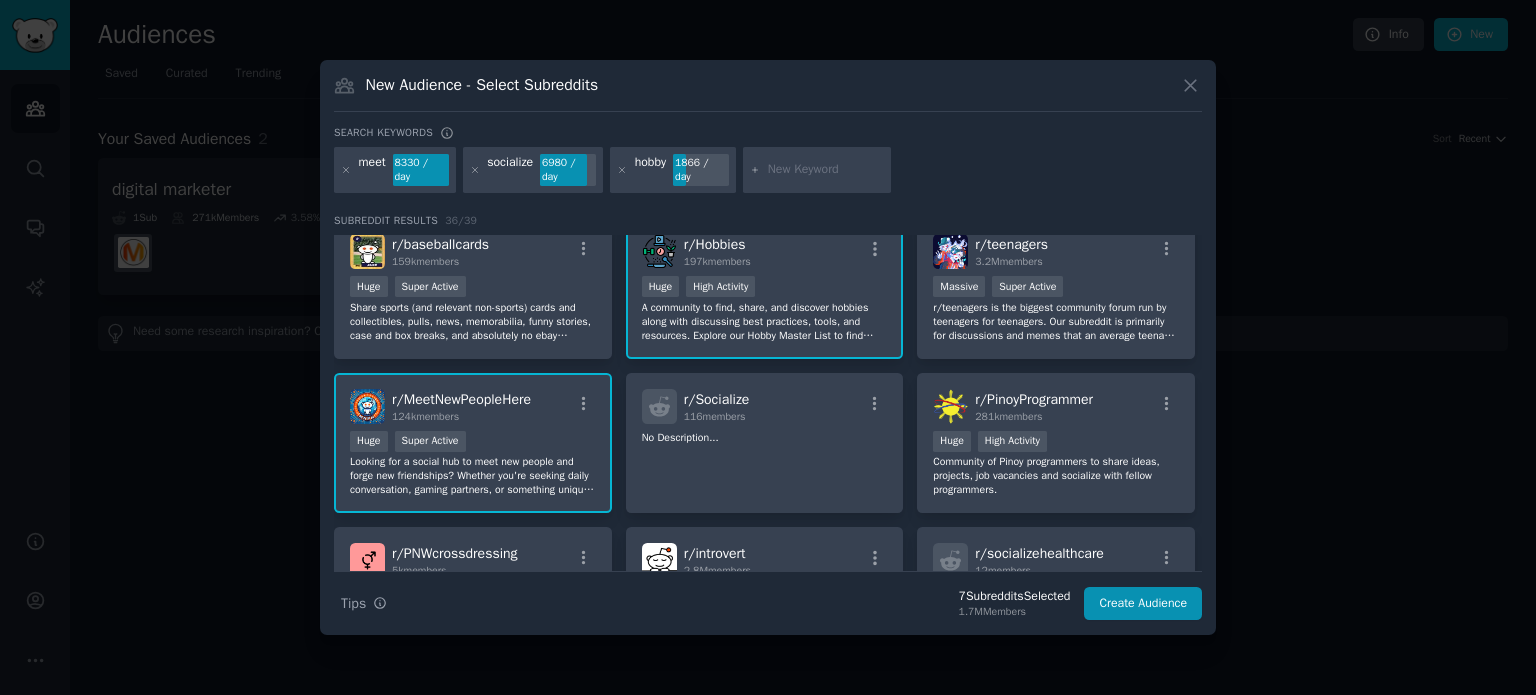 scroll, scrollTop: 48, scrollLeft: 0, axis: vertical 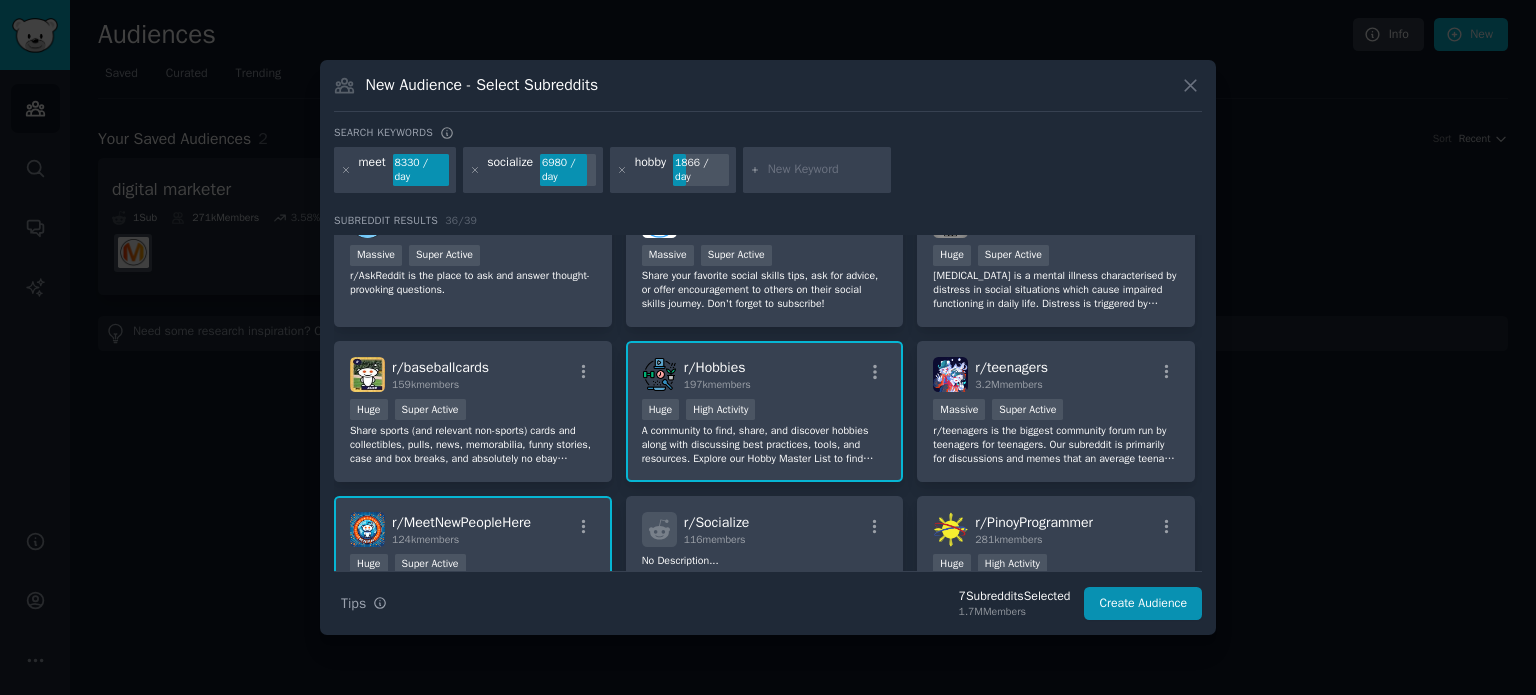 click at bounding box center [826, 170] 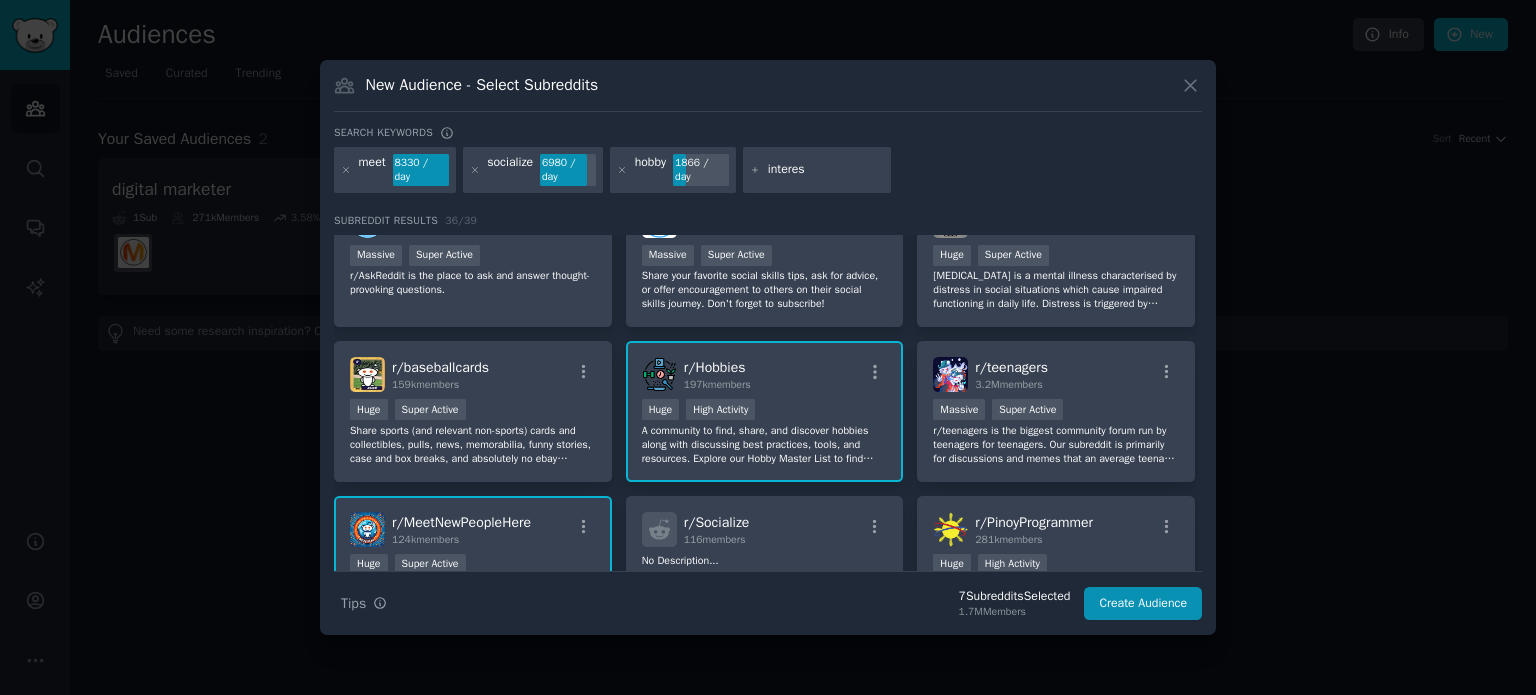 type on "interest" 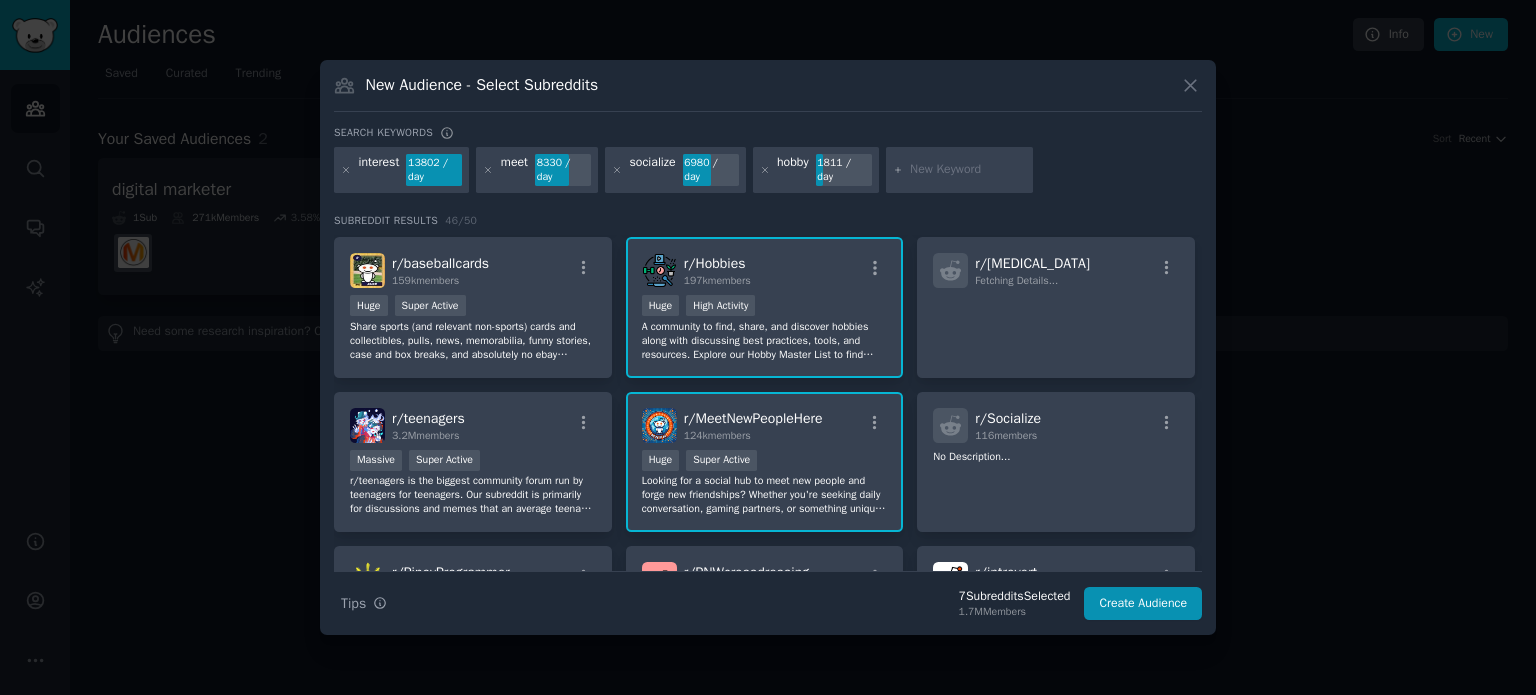 scroll, scrollTop: 0, scrollLeft: 0, axis: both 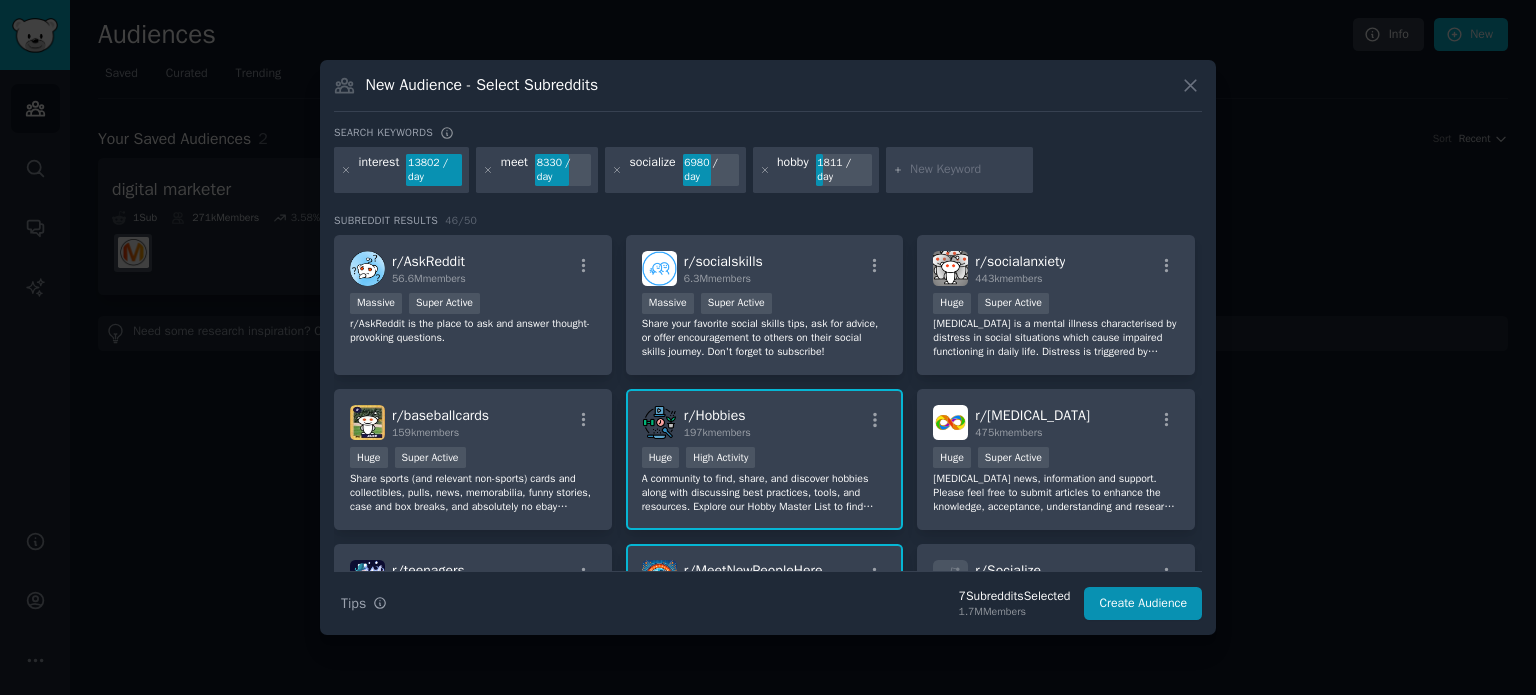 click at bounding box center (968, 170) 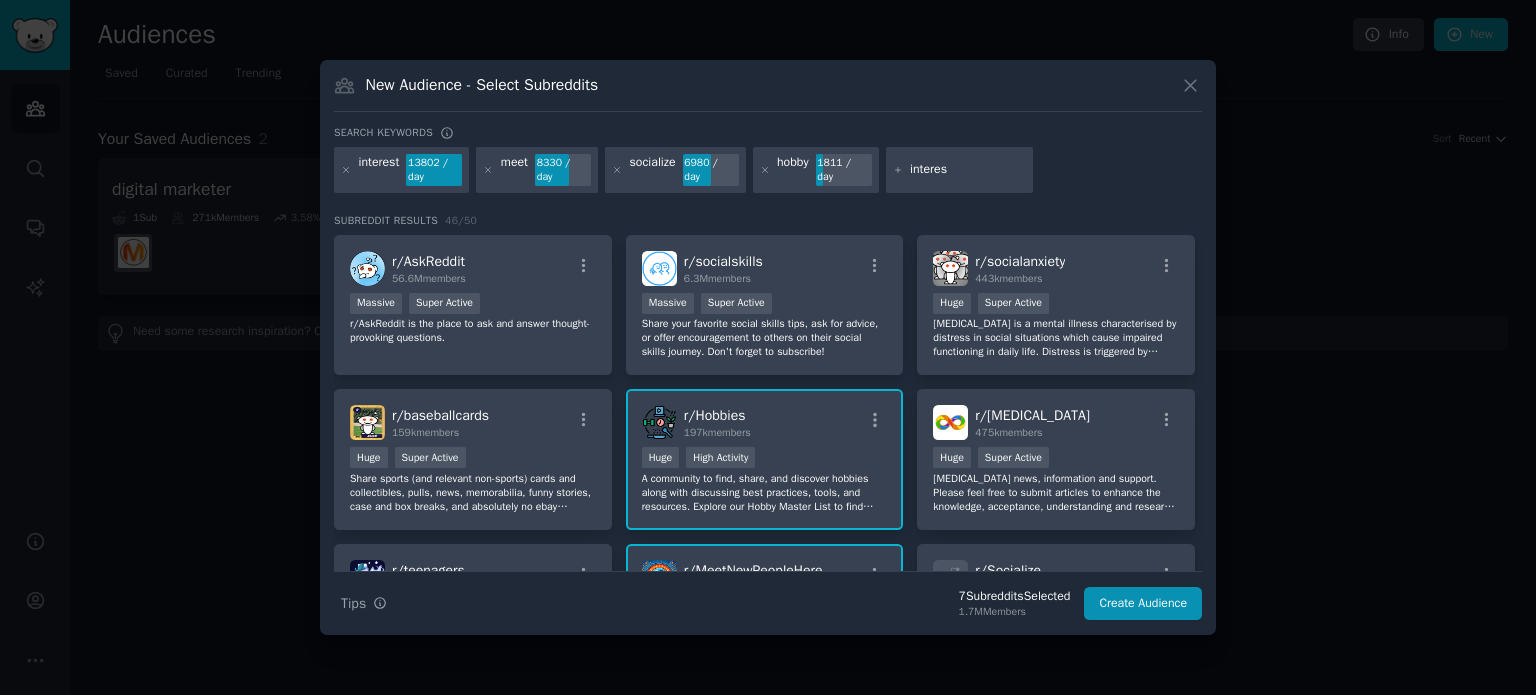 type on "interest" 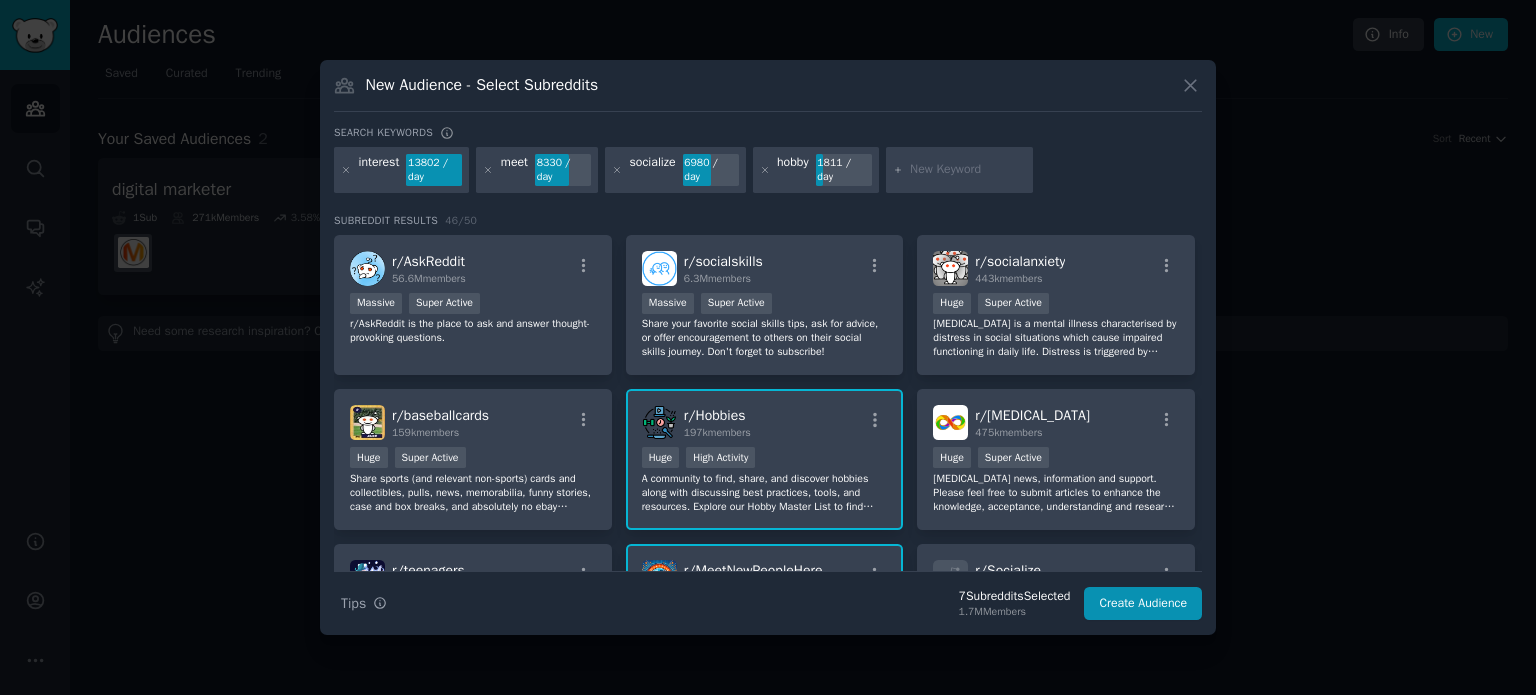 click on "interest 13802 / day meet 8330 / day socialize 6980 / day hobby 1811 / day" at bounding box center [768, 173] 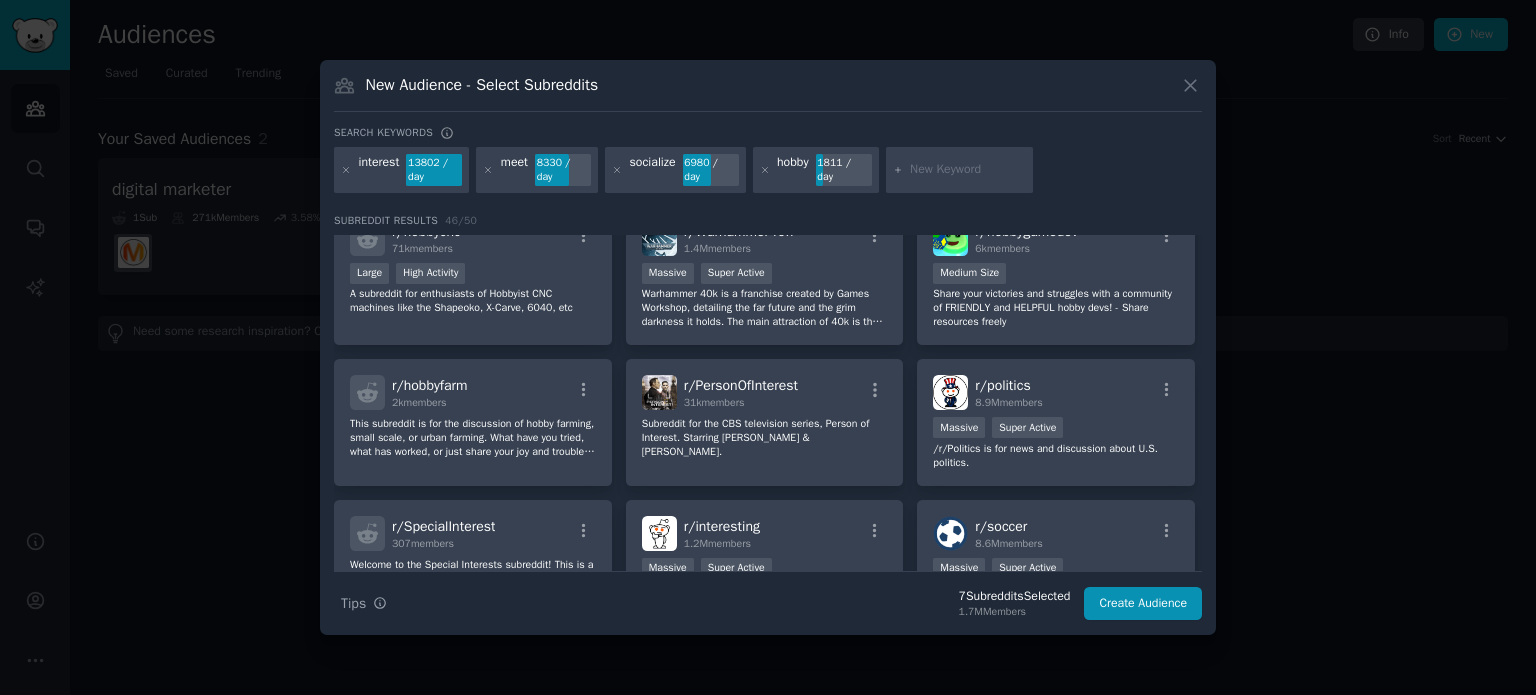 scroll, scrollTop: 1212, scrollLeft: 0, axis: vertical 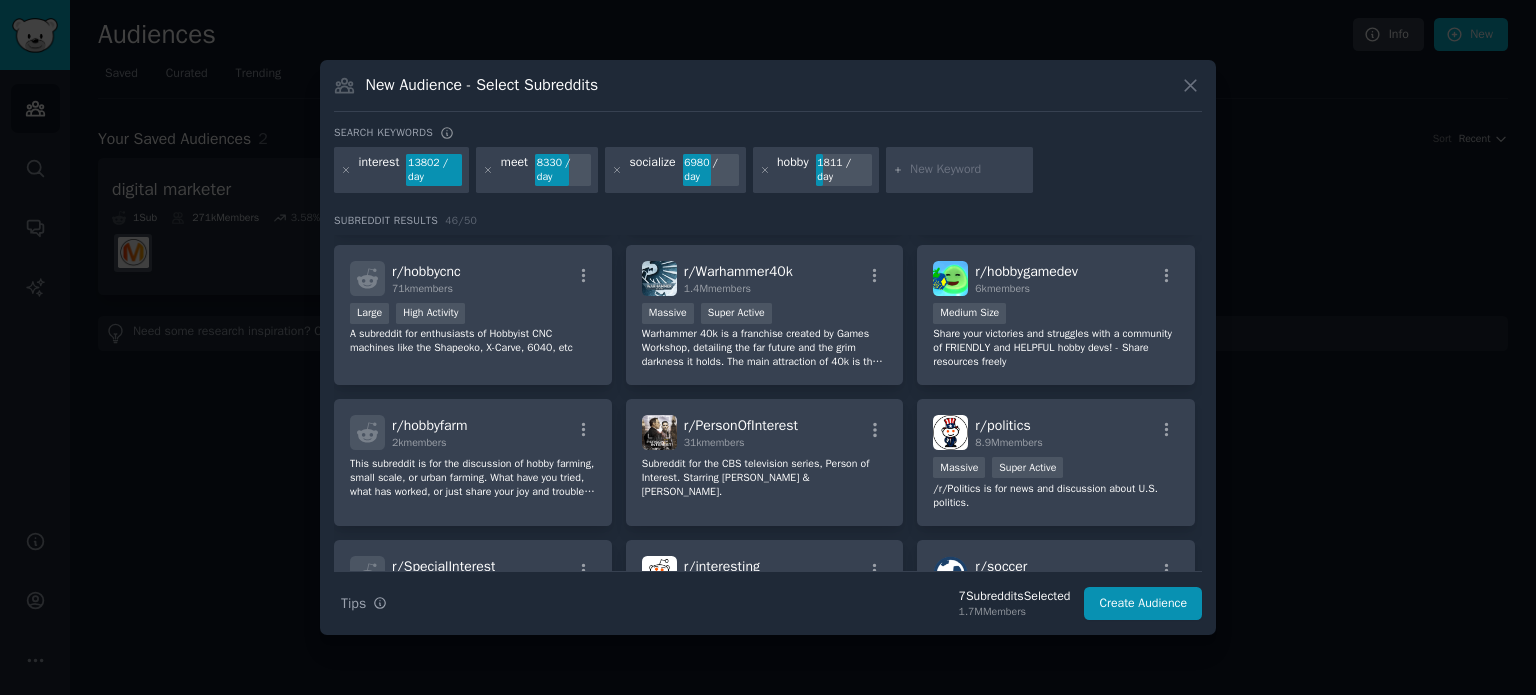 click at bounding box center (968, 170) 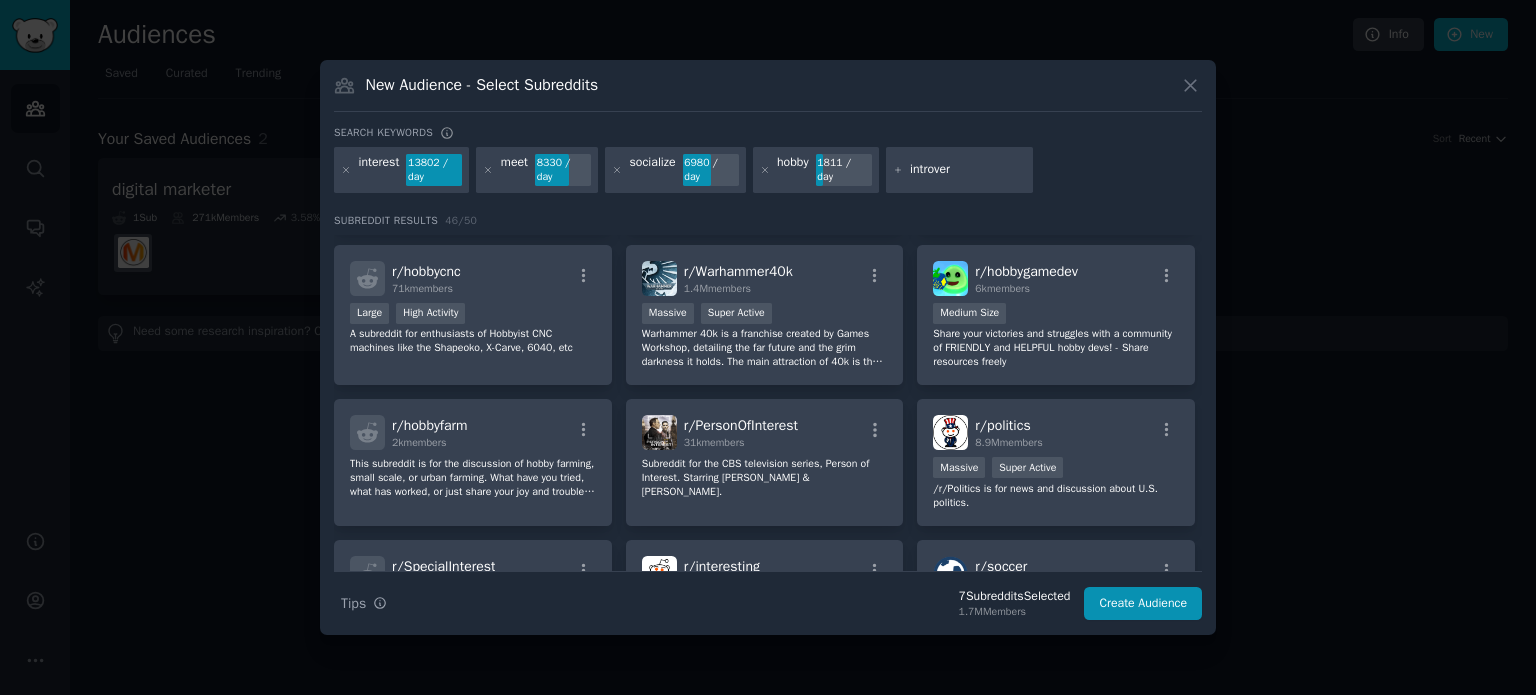 type on "introvert" 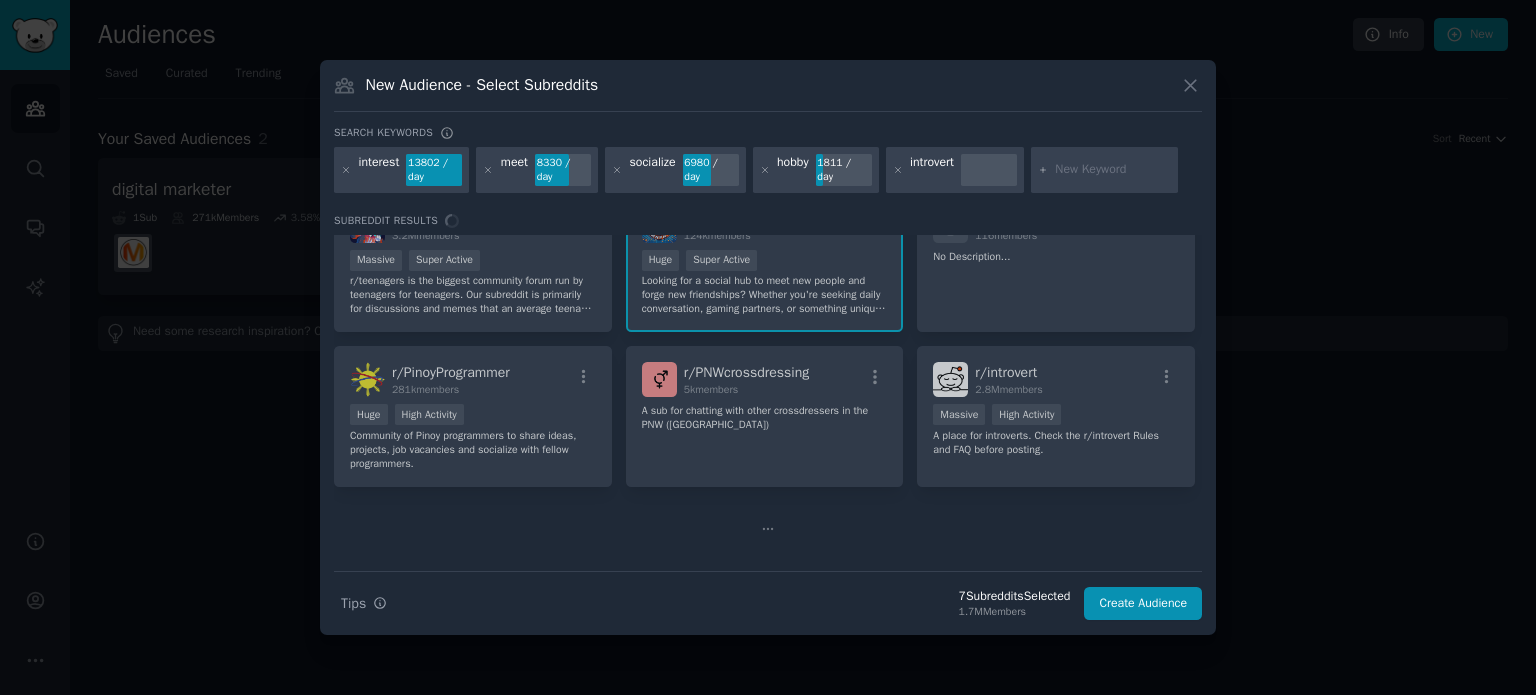 scroll, scrollTop: 0, scrollLeft: 0, axis: both 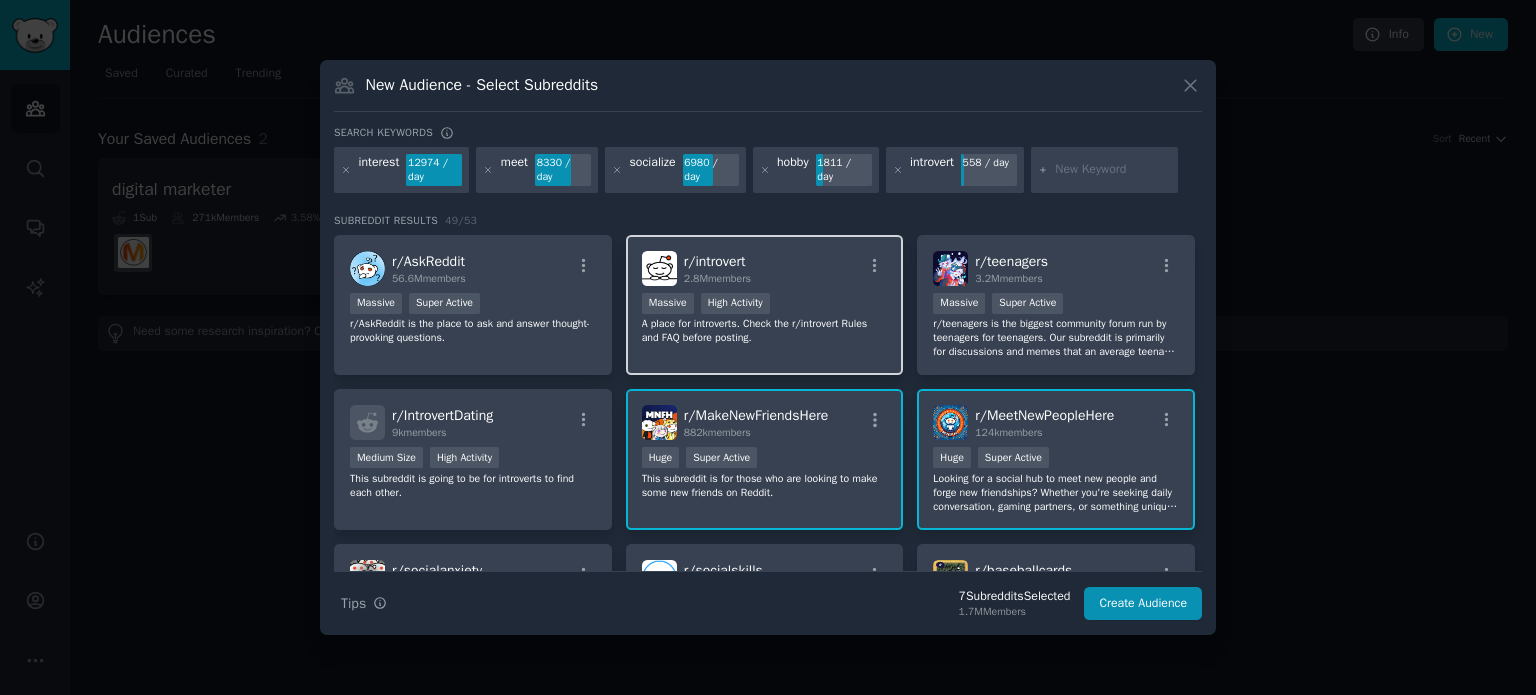 click on "r/ introvert 2.8M  members" at bounding box center (765, 268) 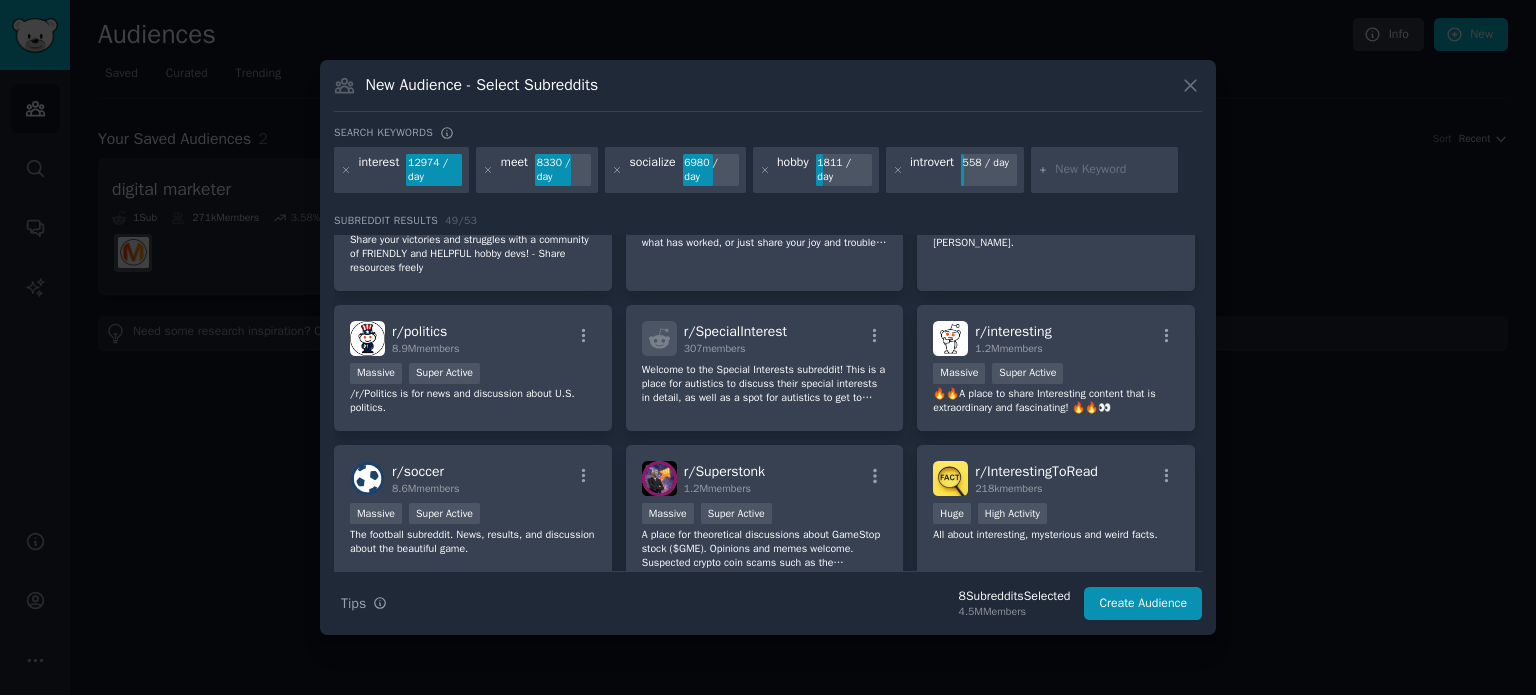 scroll, scrollTop: 1563, scrollLeft: 0, axis: vertical 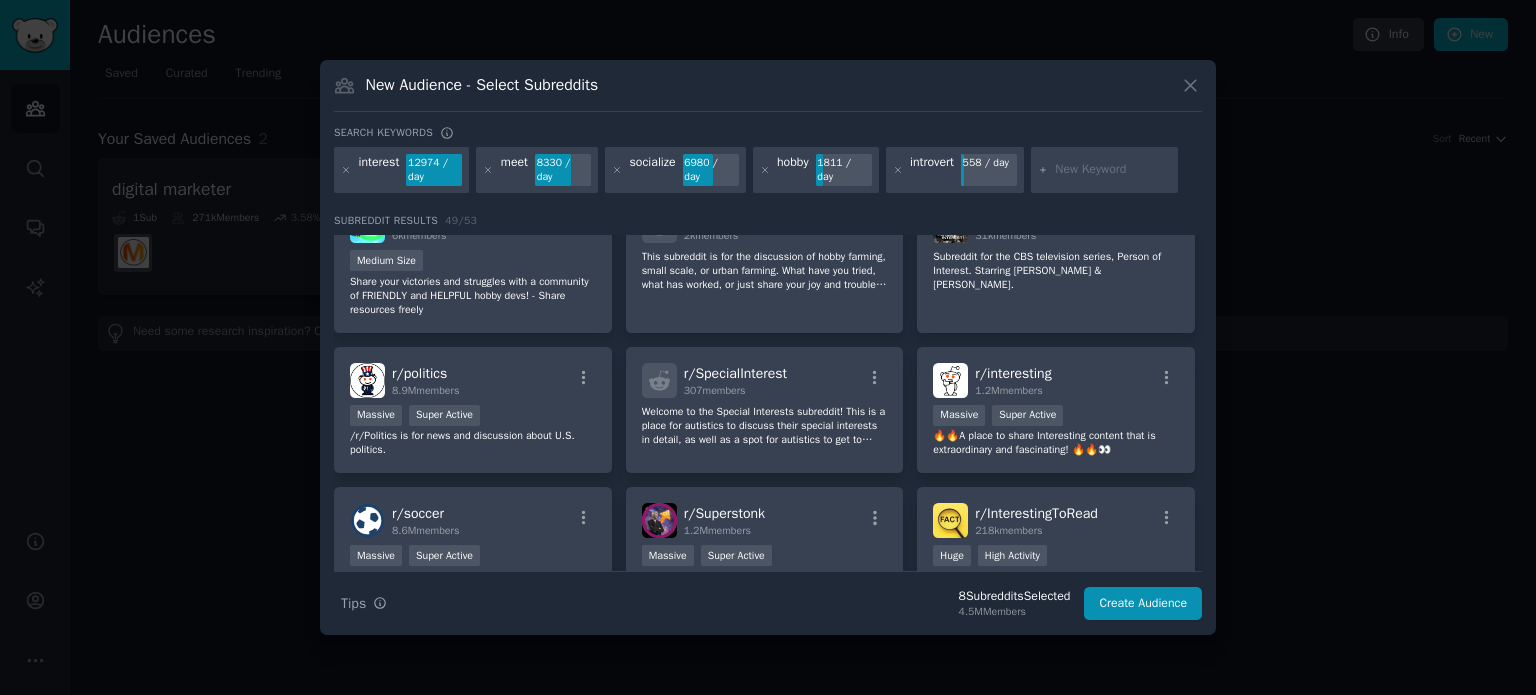click at bounding box center (1113, 170) 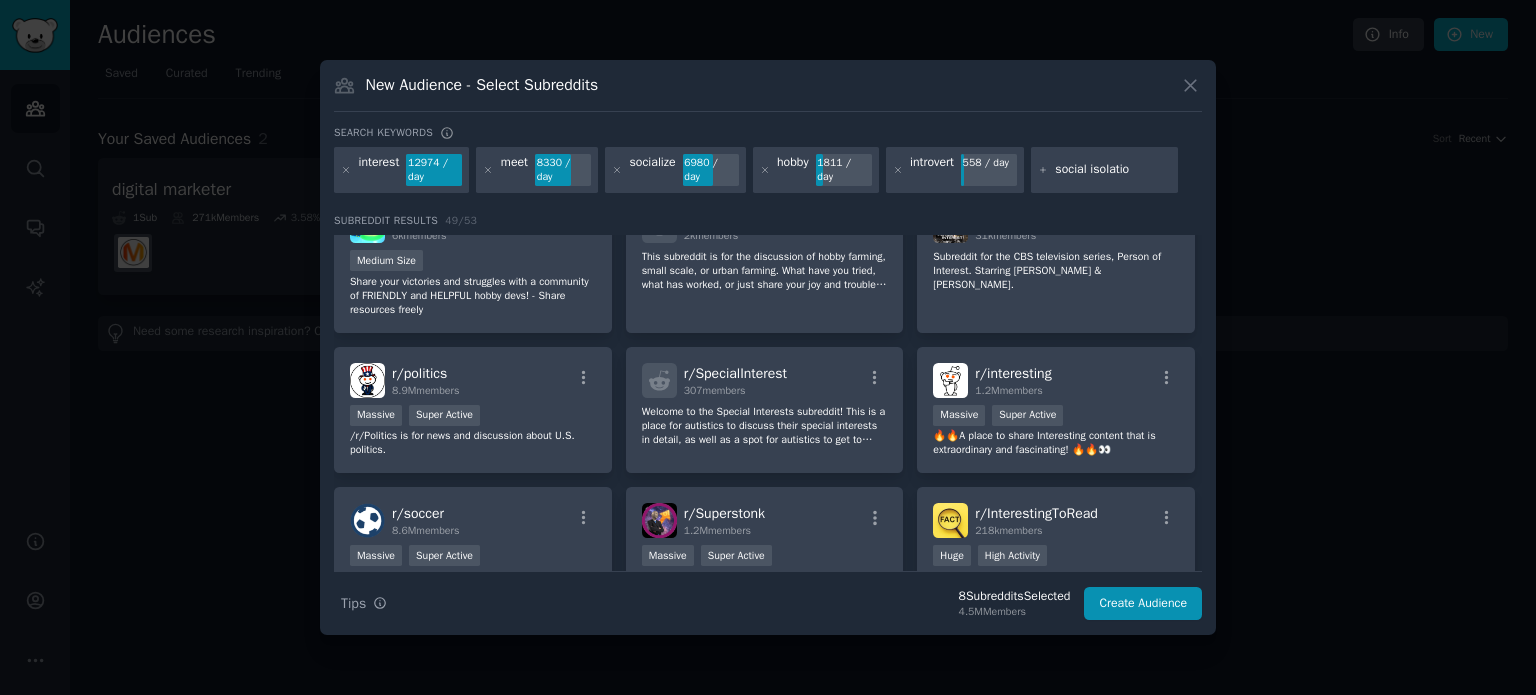 type on "[MEDICAL_DATA]" 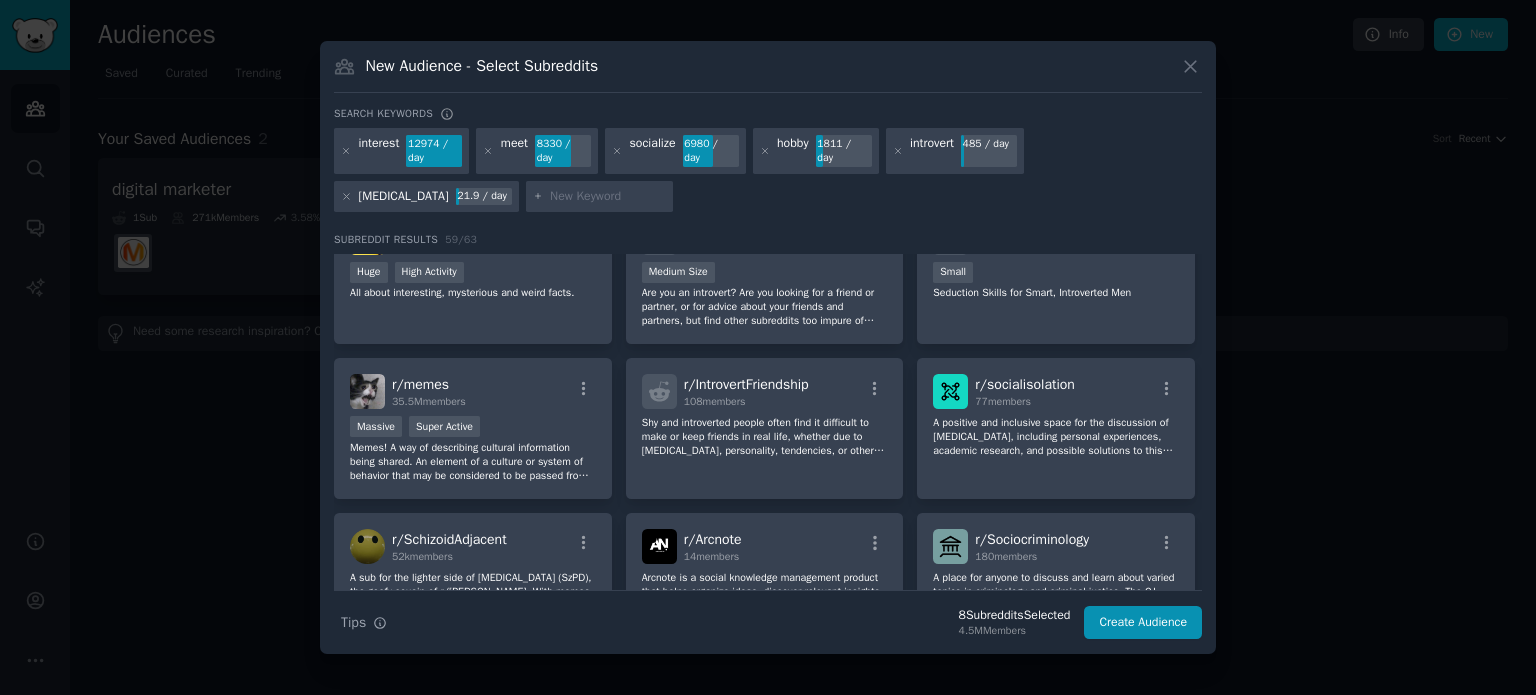 scroll, scrollTop: 2028, scrollLeft: 0, axis: vertical 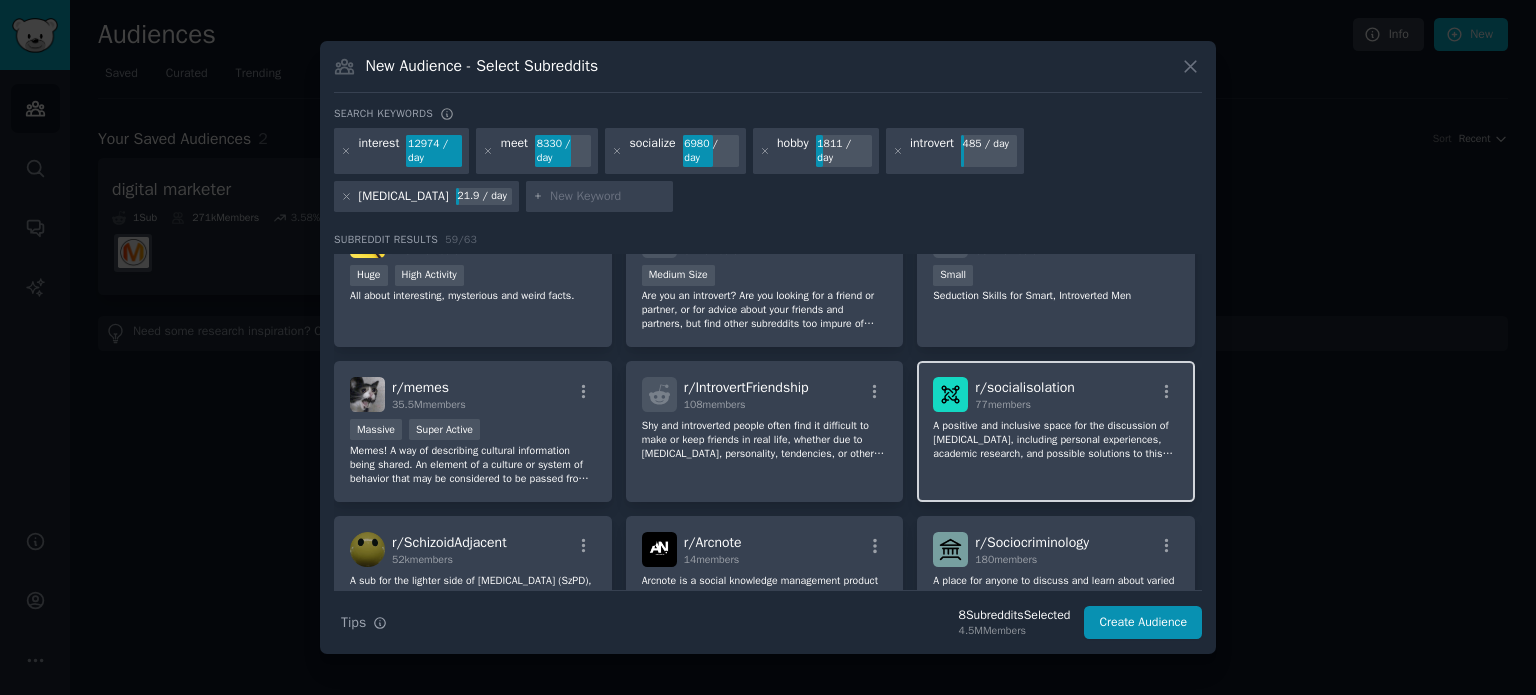 click on "A positive and inclusive  space for the discussion of [MEDICAL_DATA], including personal experiences, academic research, and  possible solutions to this growing problem." 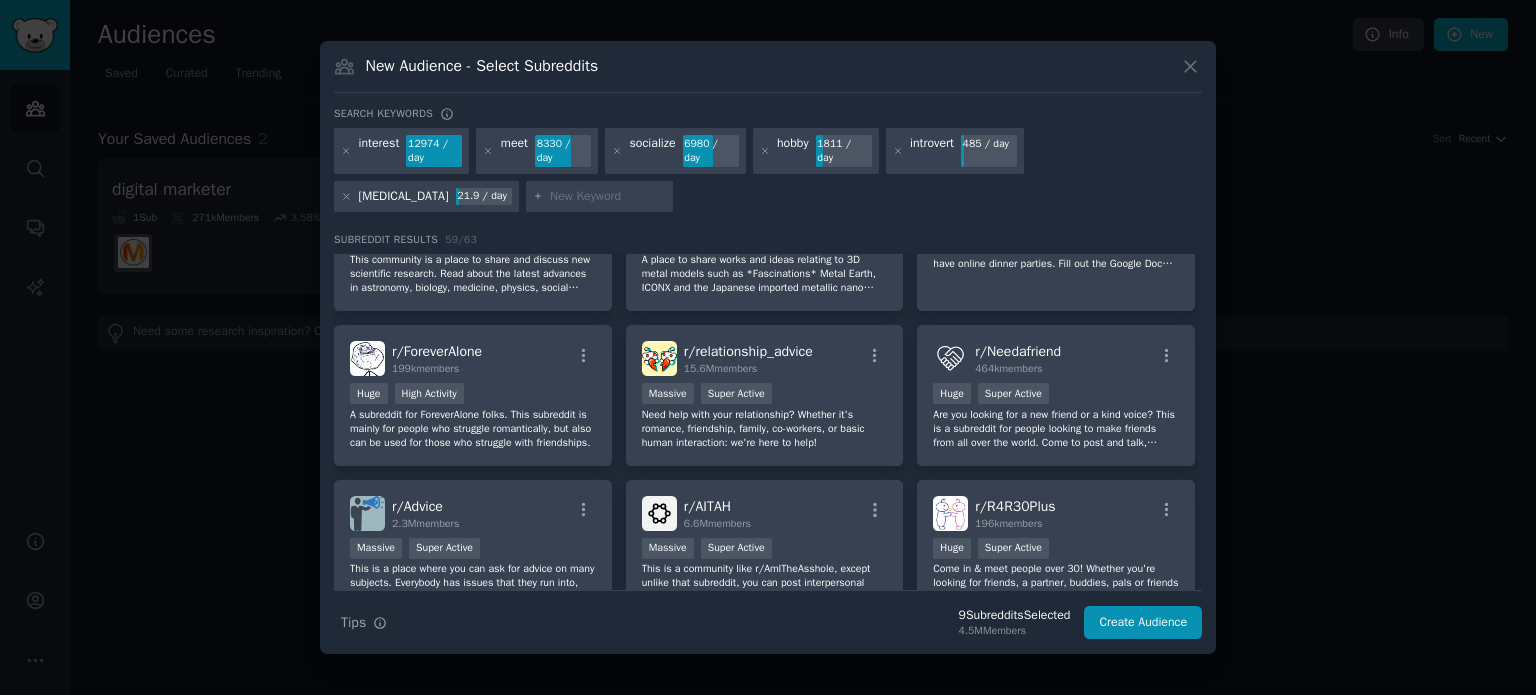 scroll, scrollTop: 2506, scrollLeft: 0, axis: vertical 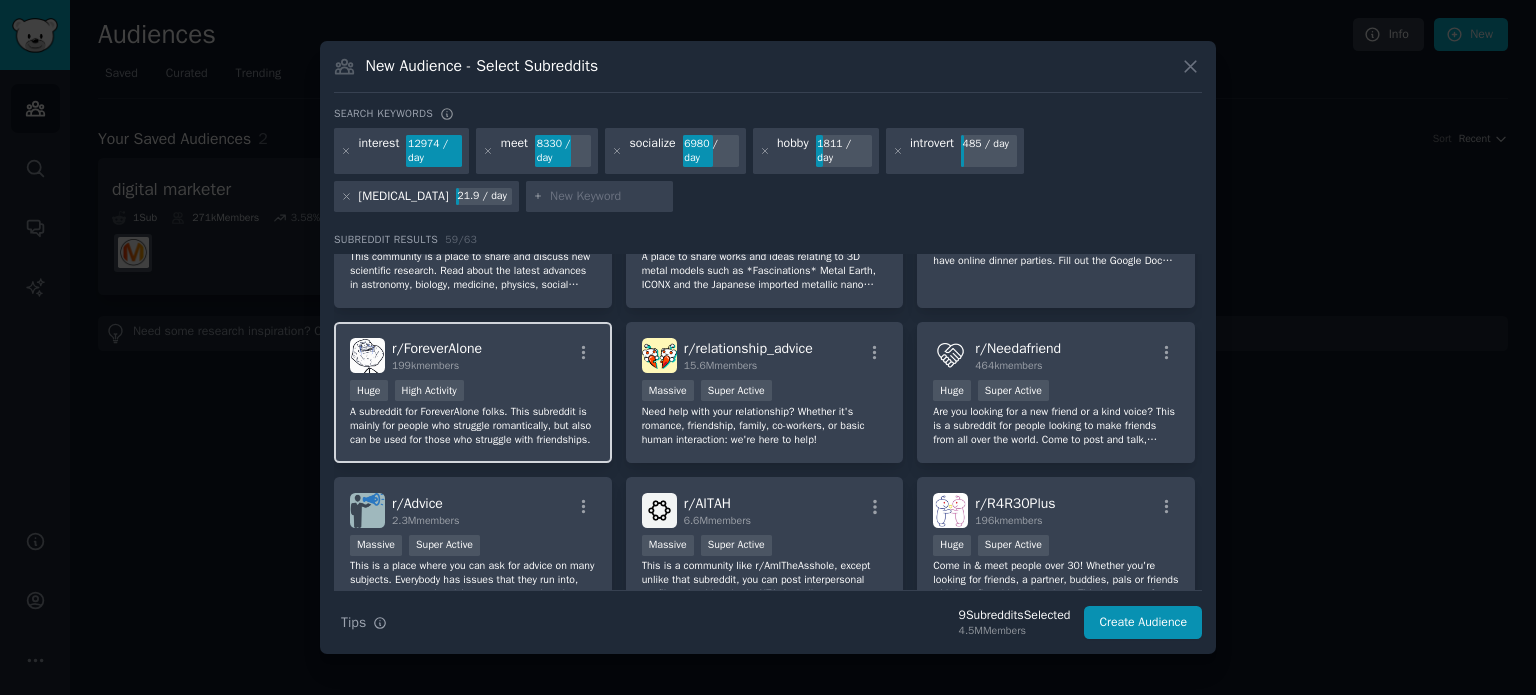 click on "r/ ForeverAlone 199k  members Huge High Activity A subreddit for ForeverAlone folks. This subreddit is mainly for people who struggle romantically, but also can be used for those who struggle with friendships." at bounding box center [473, 392] 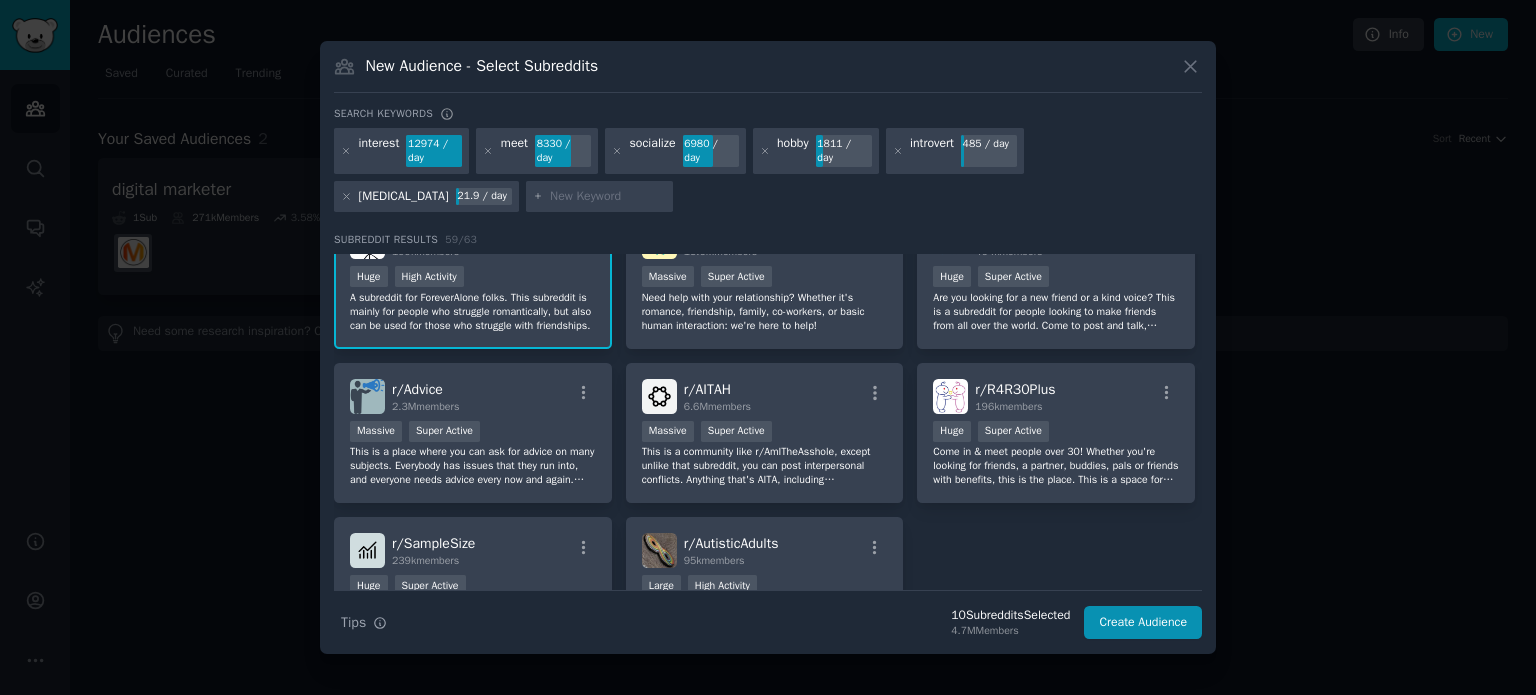 scroll, scrollTop: 2616, scrollLeft: 0, axis: vertical 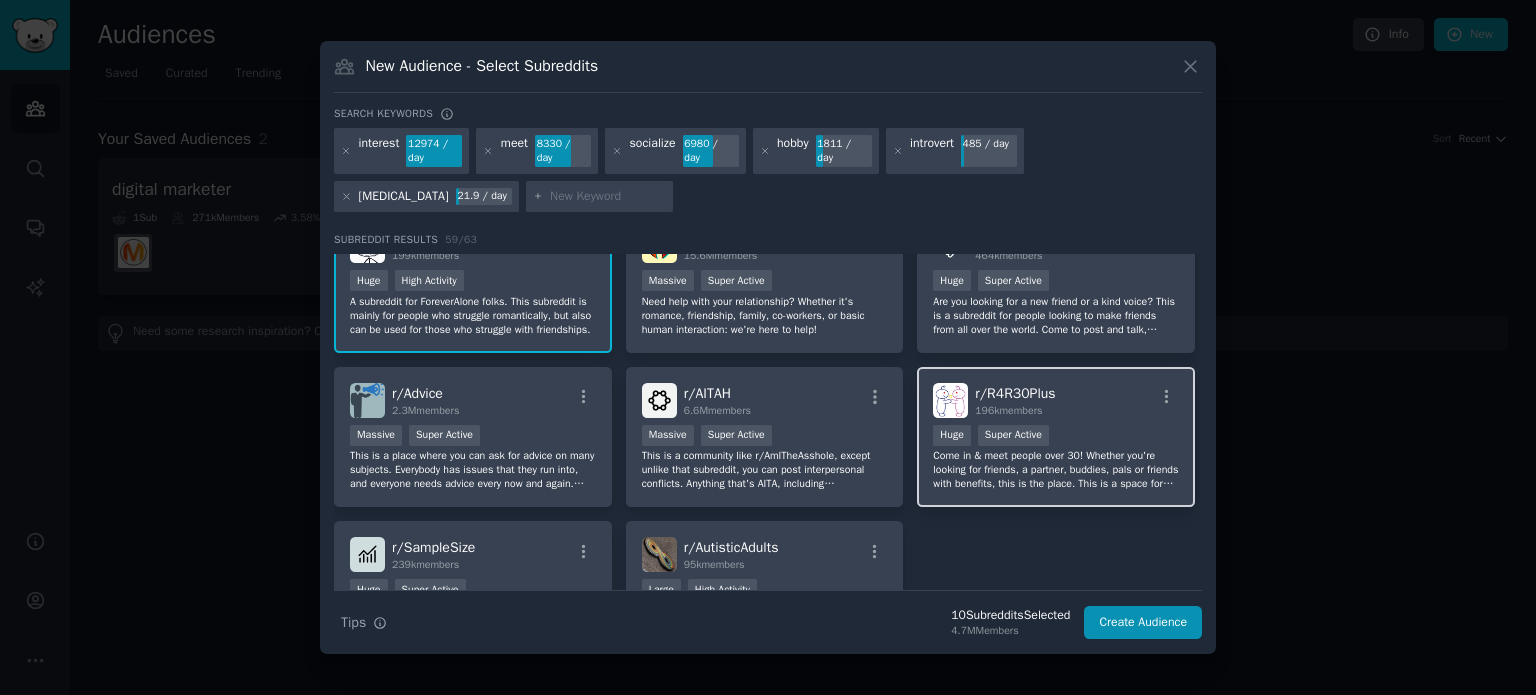 click on "Come in & meet people over 30!
Whether you're looking for friends, a partner, buddies, pals or friends with benefits, this is the place.  This is a space for Redditors 30 or older to make connections, and maybe meet in real life.  This is a safe for work subreddit, so NO NSFW material.  You don't have to be 30+ to engage with the community, but you MUST be 30 or older to post.  Please check the tagging guide and rules for further information. Be excellent to each other." at bounding box center (1056, 470) 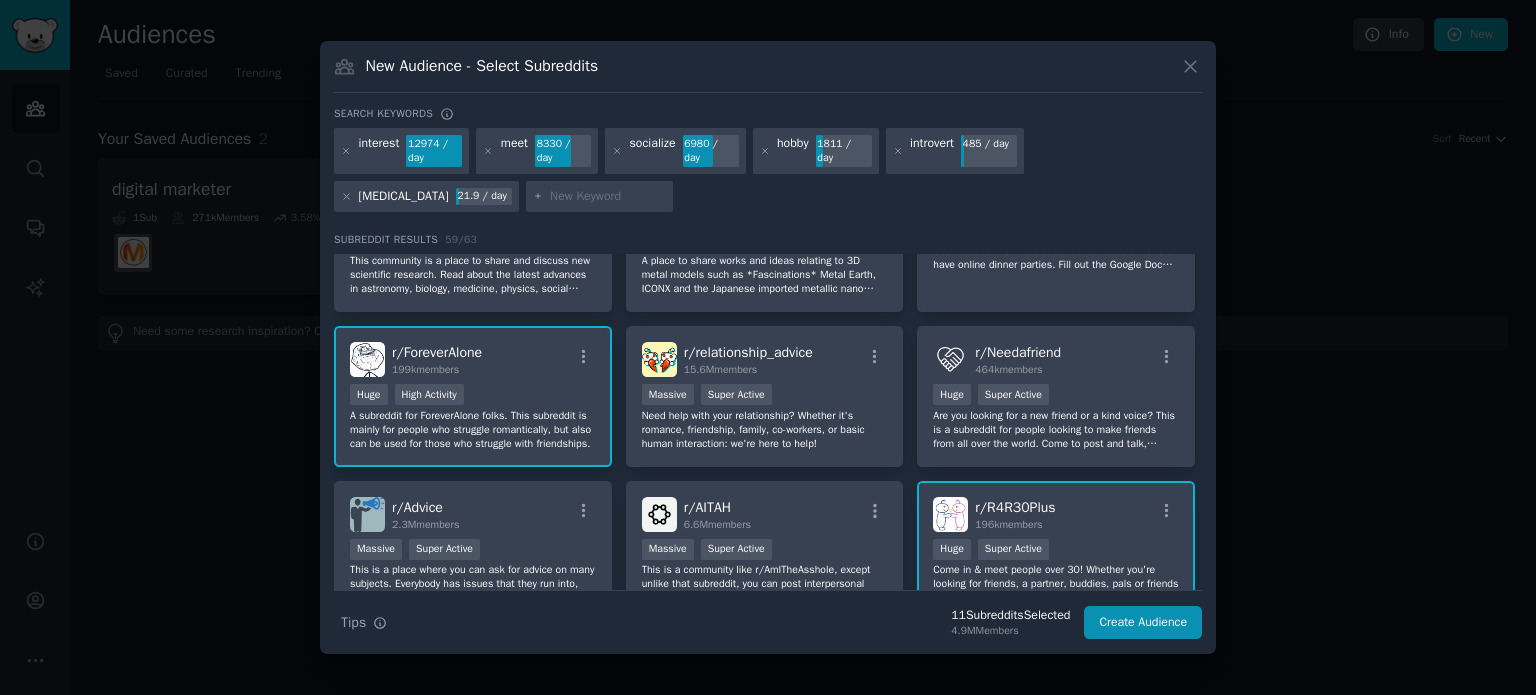 scroll, scrollTop: 2434, scrollLeft: 0, axis: vertical 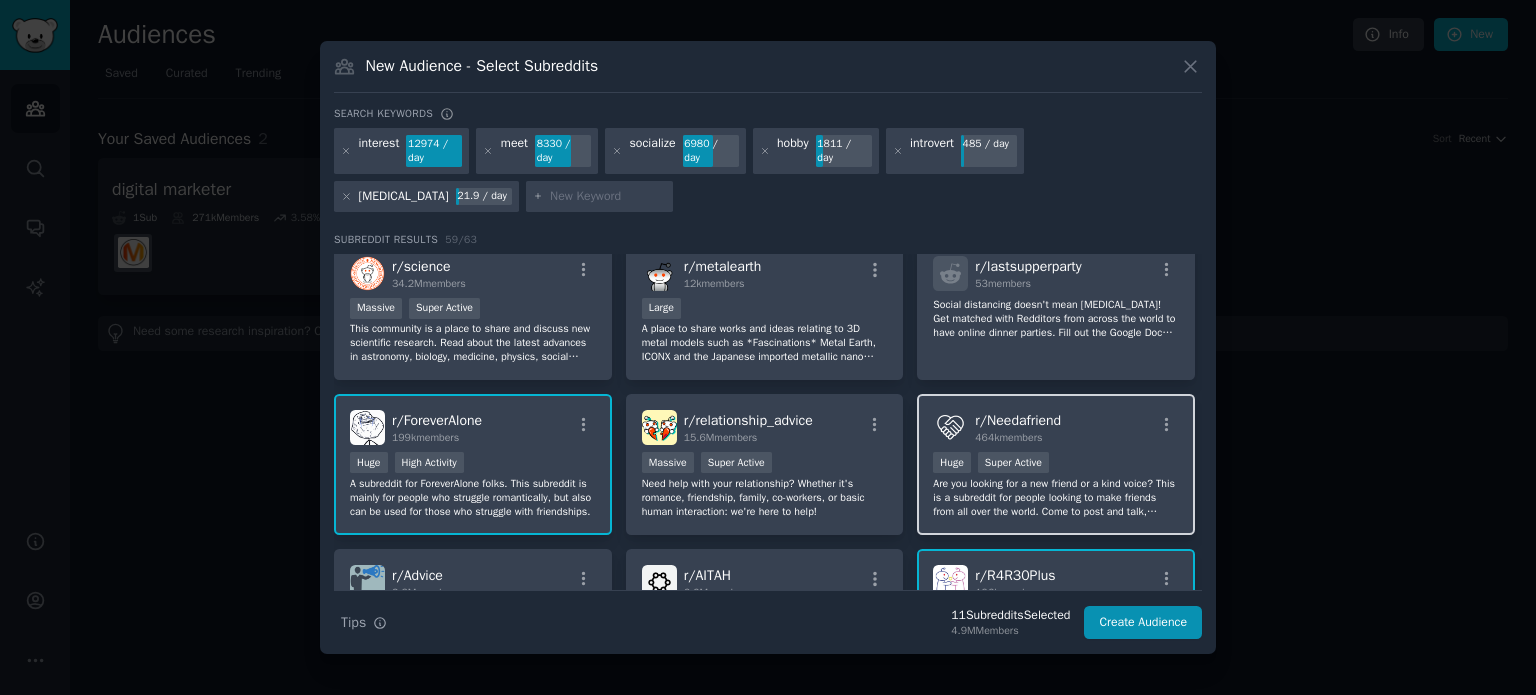 click on "Are you looking for a new friend or a kind voice? This is a subreddit for people looking to make friends from all over the world. Come to post and talk, private message others, discuss and share in a supportive manner." at bounding box center (1056, 498) 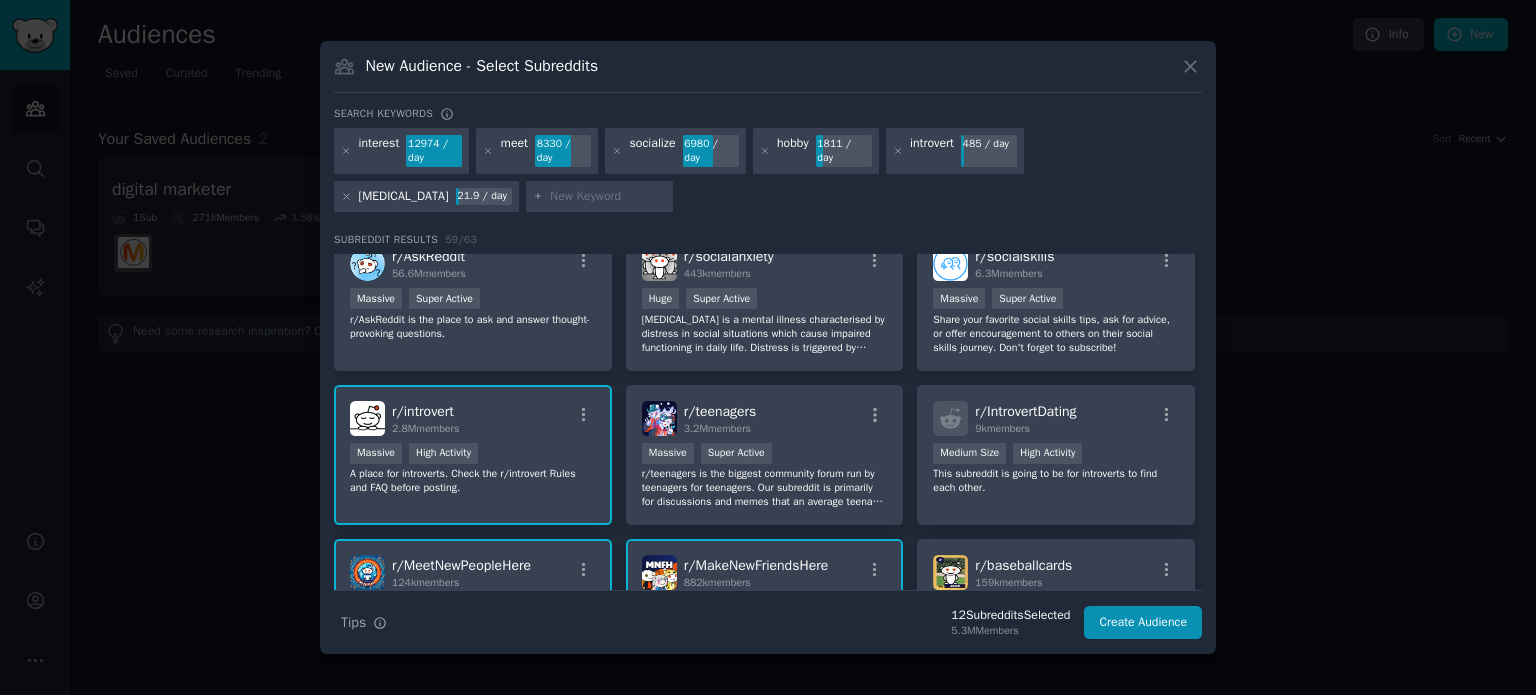 scroll, scrollTop: 0, scrollLeft: 0, axis: both 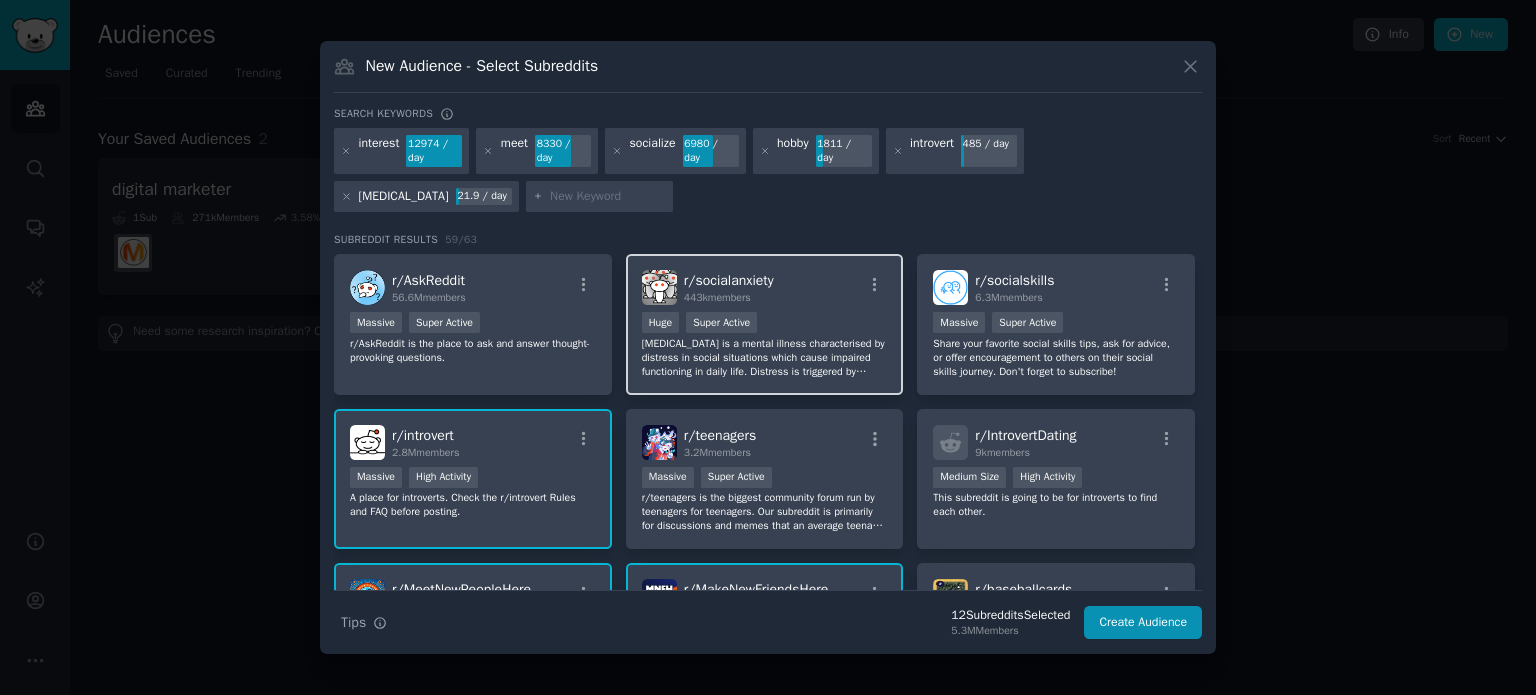 click on "[MEDICAL_DATA] is a mental illness characterised by distress in social situations which cause impaired functioning in daily life. Distress is triggered by perceived or actual scrutiny from others.
Socially anxious people may be shy/introverted, but shy/introverted people do not necessarily have [MEDICAL_DATA]
For the official American Psychiatric Association definition and criteria see wiki (link in sidebar)" at bounding box center [765, 358] 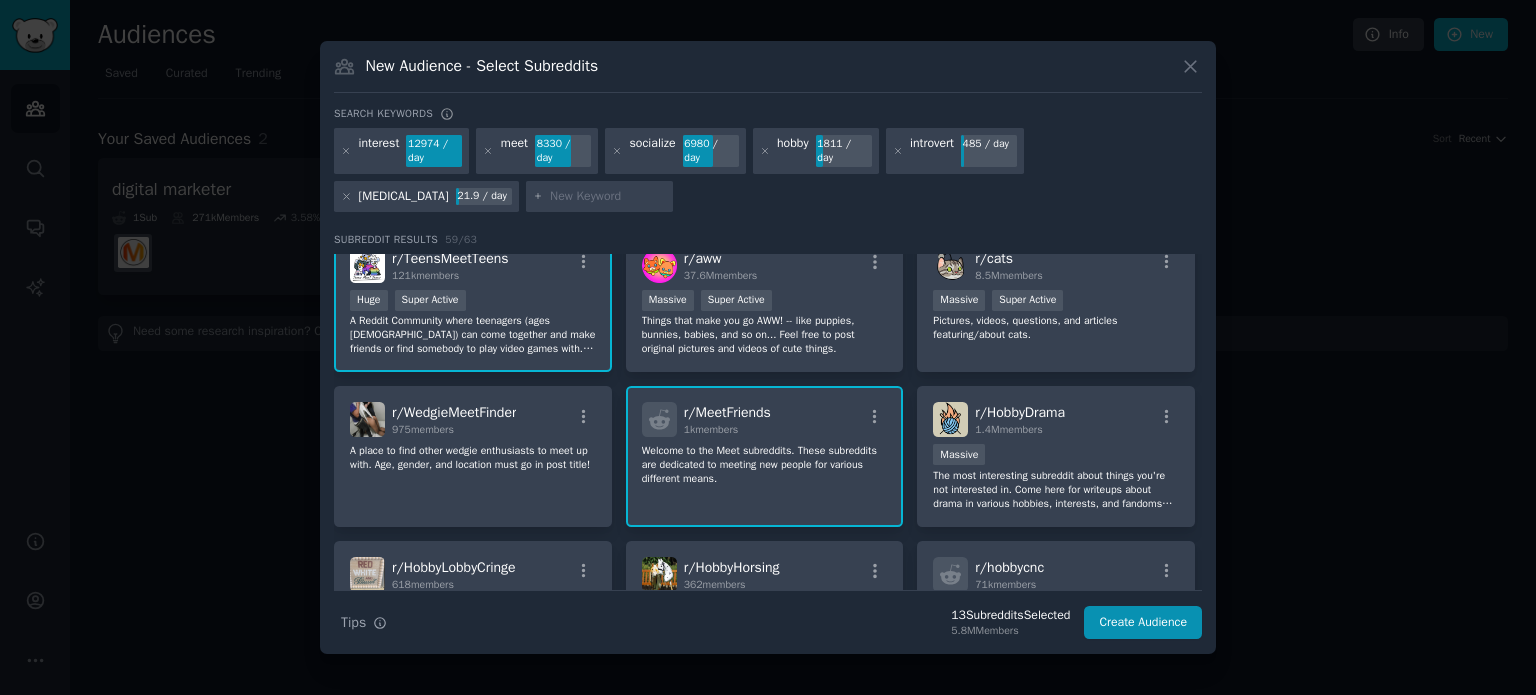 scroll, scrollTop: 1107, scrollLeft: 0, axis: vertical 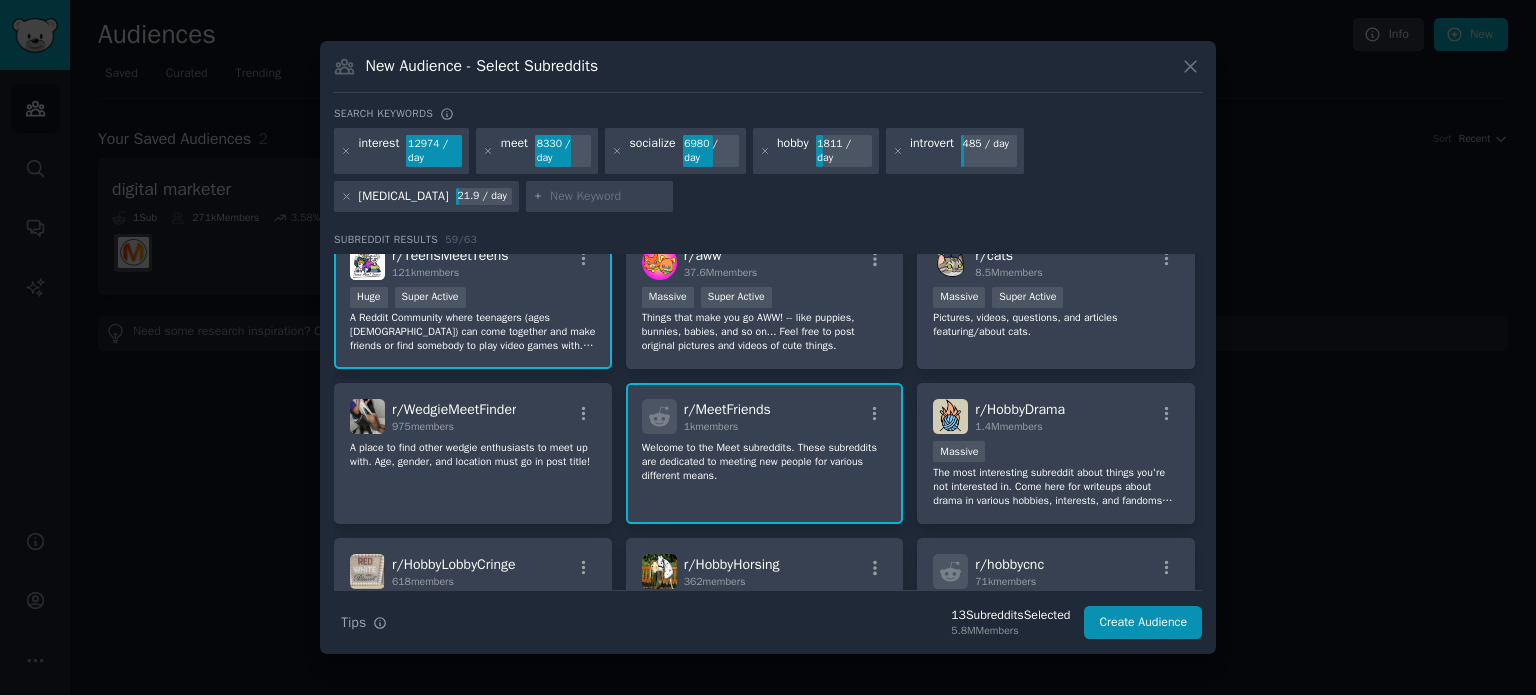 click at bounding box center (608, 197) 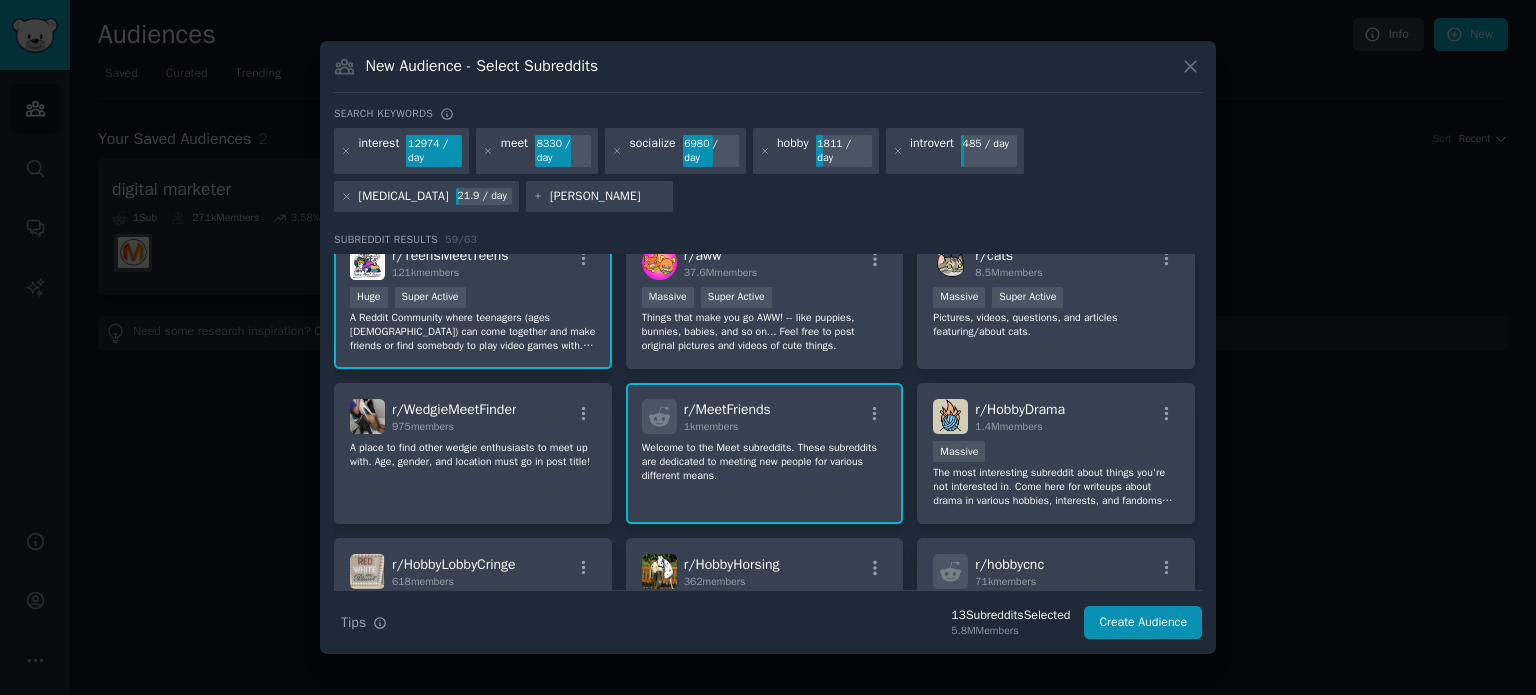 type on "meetup" 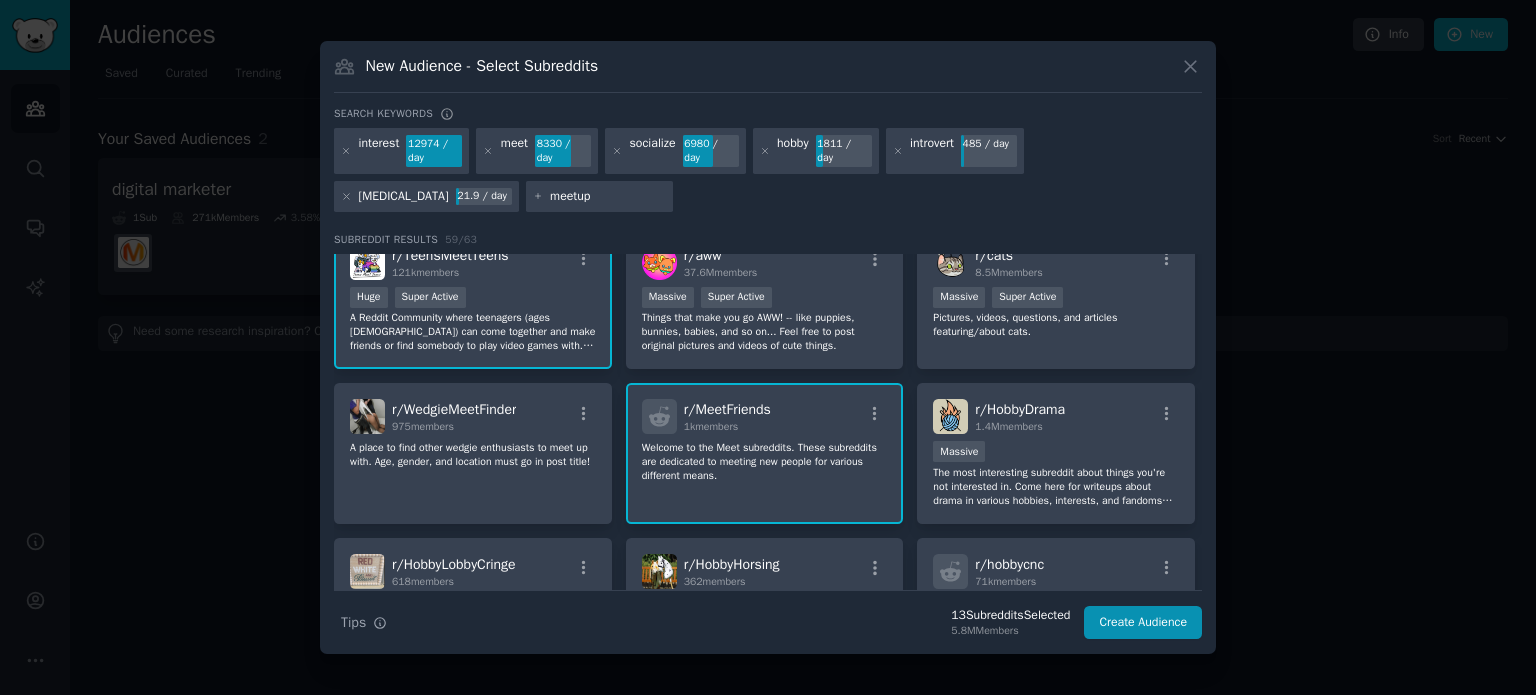 type 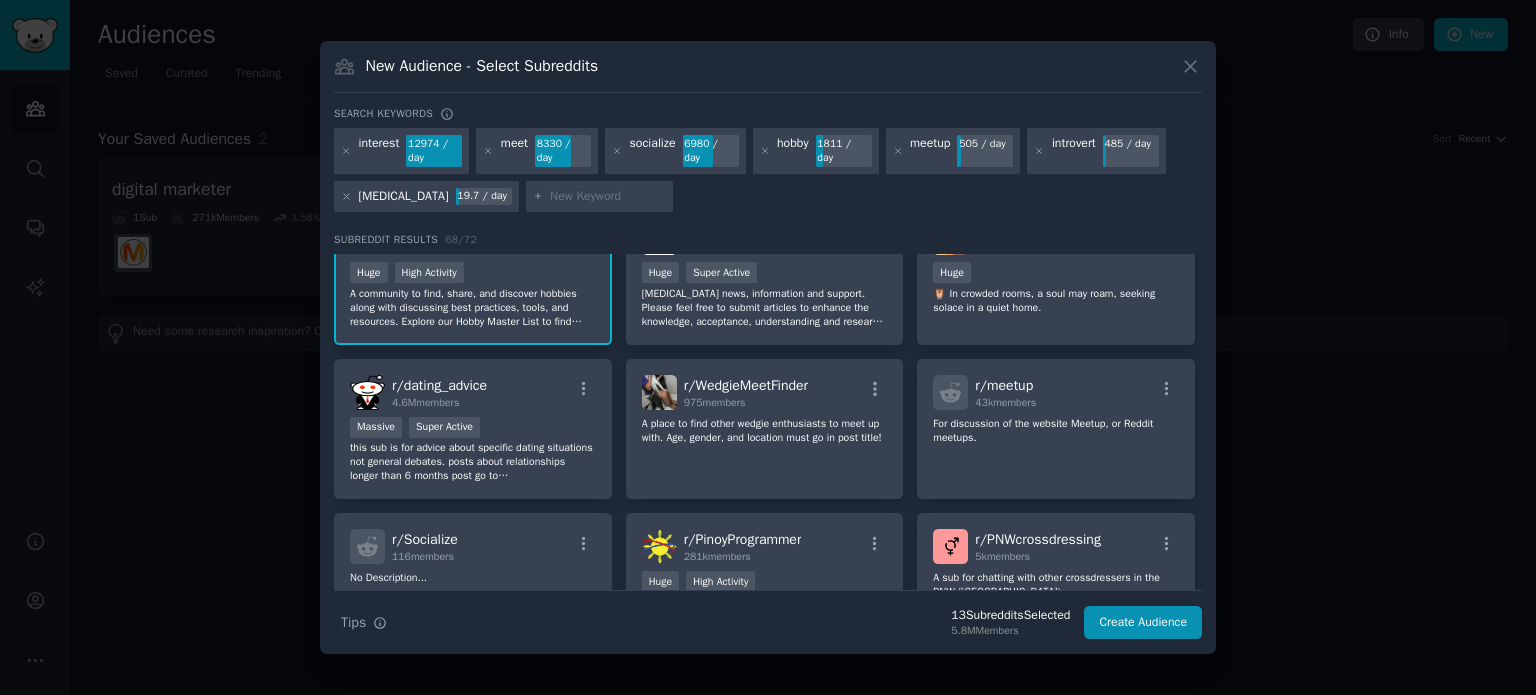 scroll, scrollTop: 682, scrollLeft: 0, axis: vertical 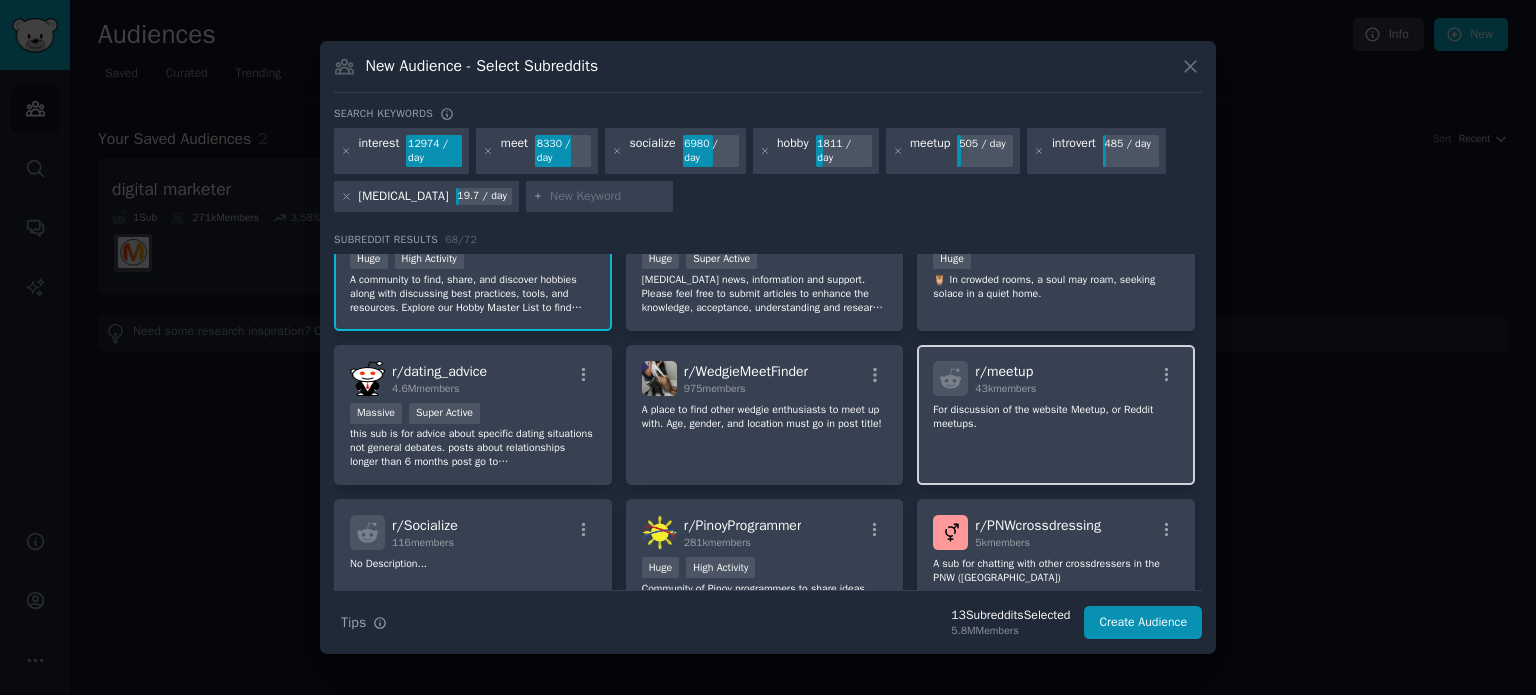 click on "r/ meetup 43k  members For discussion of the website Meetup, or Reddit meetups." at bounding box center [1056, 415] 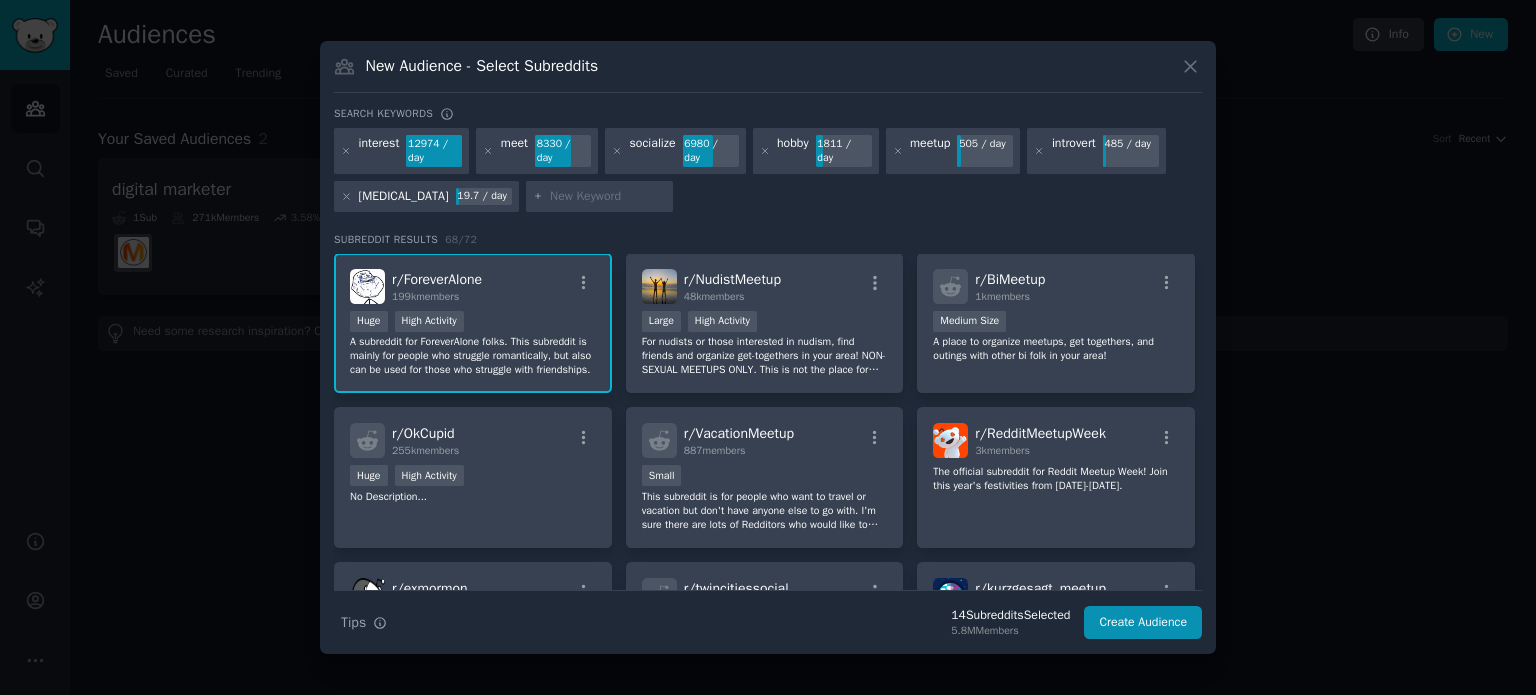 scroll, scrollTop: 2732, scrollLeft: 0, axis: vertical 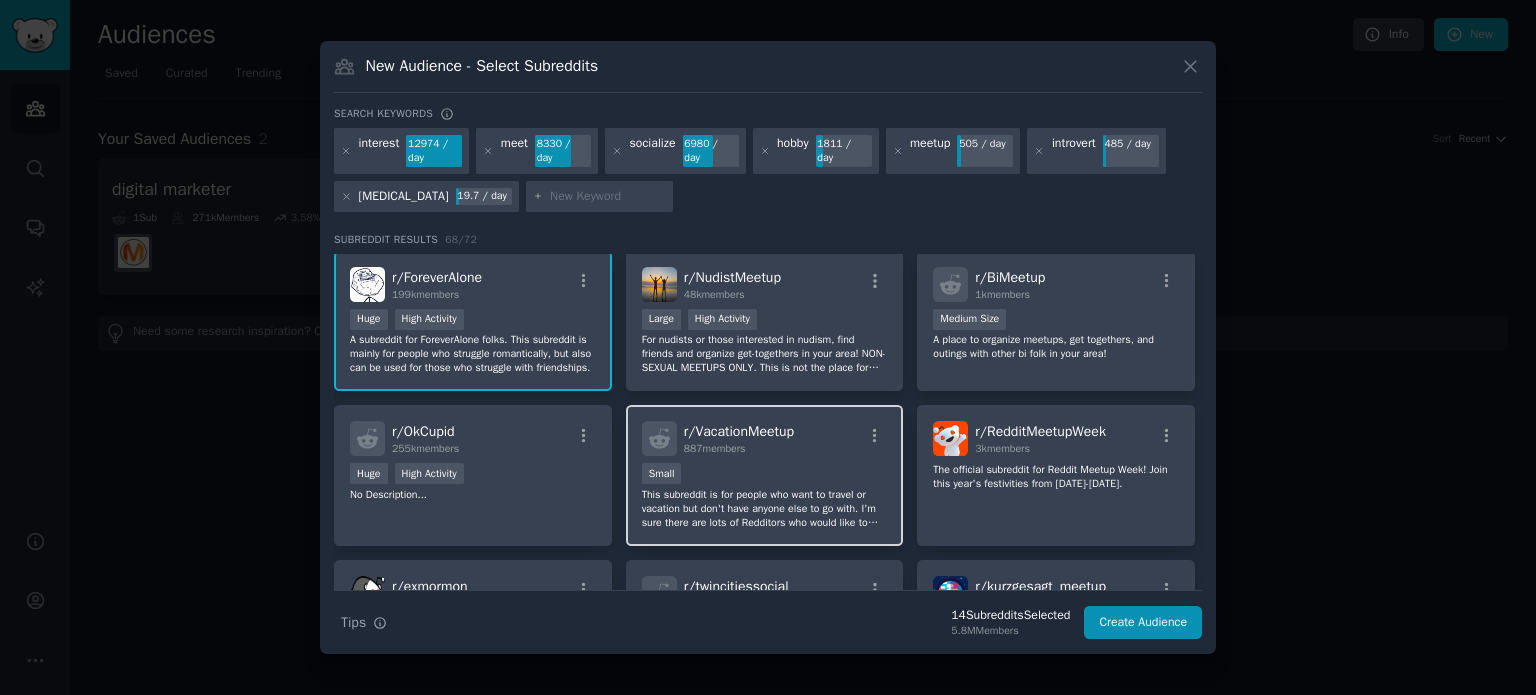 click on "r/ VacationMeetup 887  members Small This subreddit is for people who want to travel or vacation but don't have anyone else to go with. I'm sure there are lots of Redditors who would like to travel but don't necessarily have friends who want to (or can afford to).
Let's start arranging travel & vacation meet-ups and have more fun than travelling alone!" at bounding box center (765, 475) 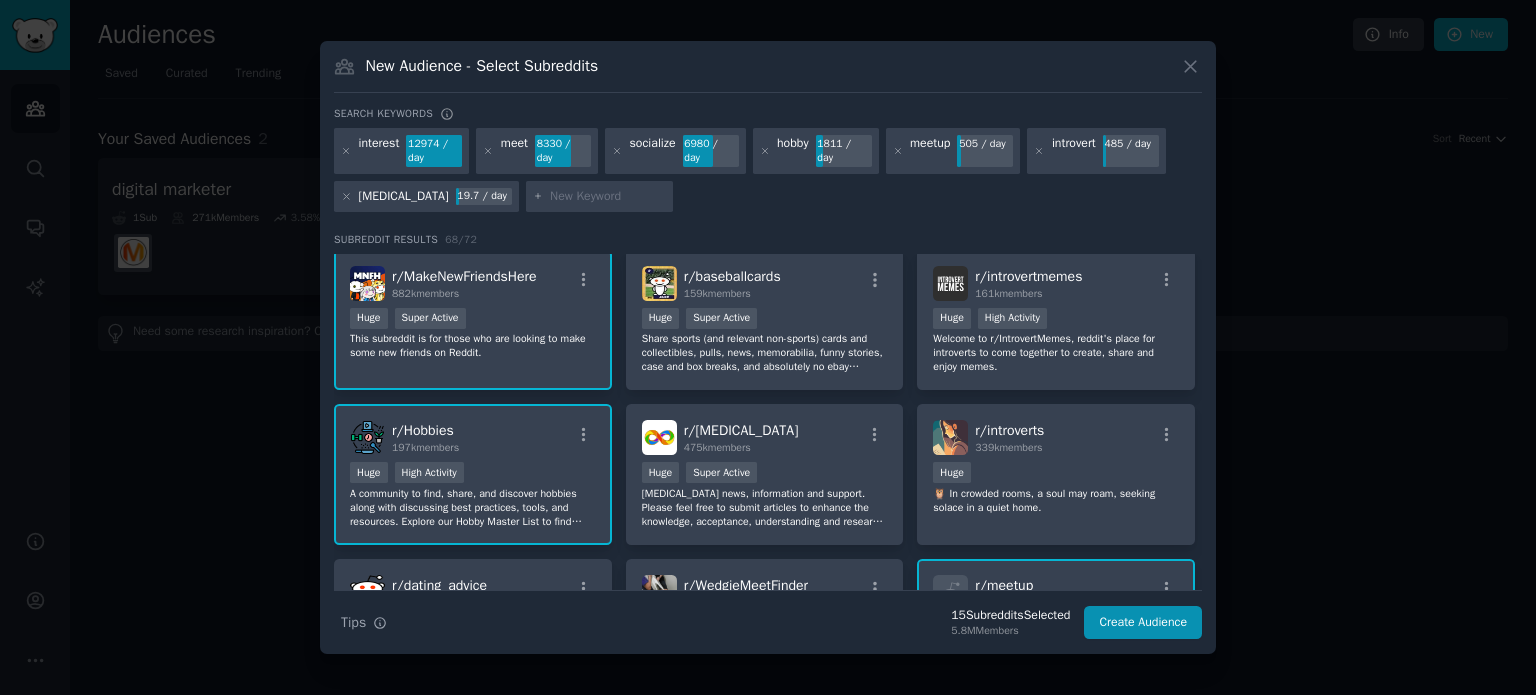 scroll, scrollTop: 395, scrollLeft: 0, axis: vertical 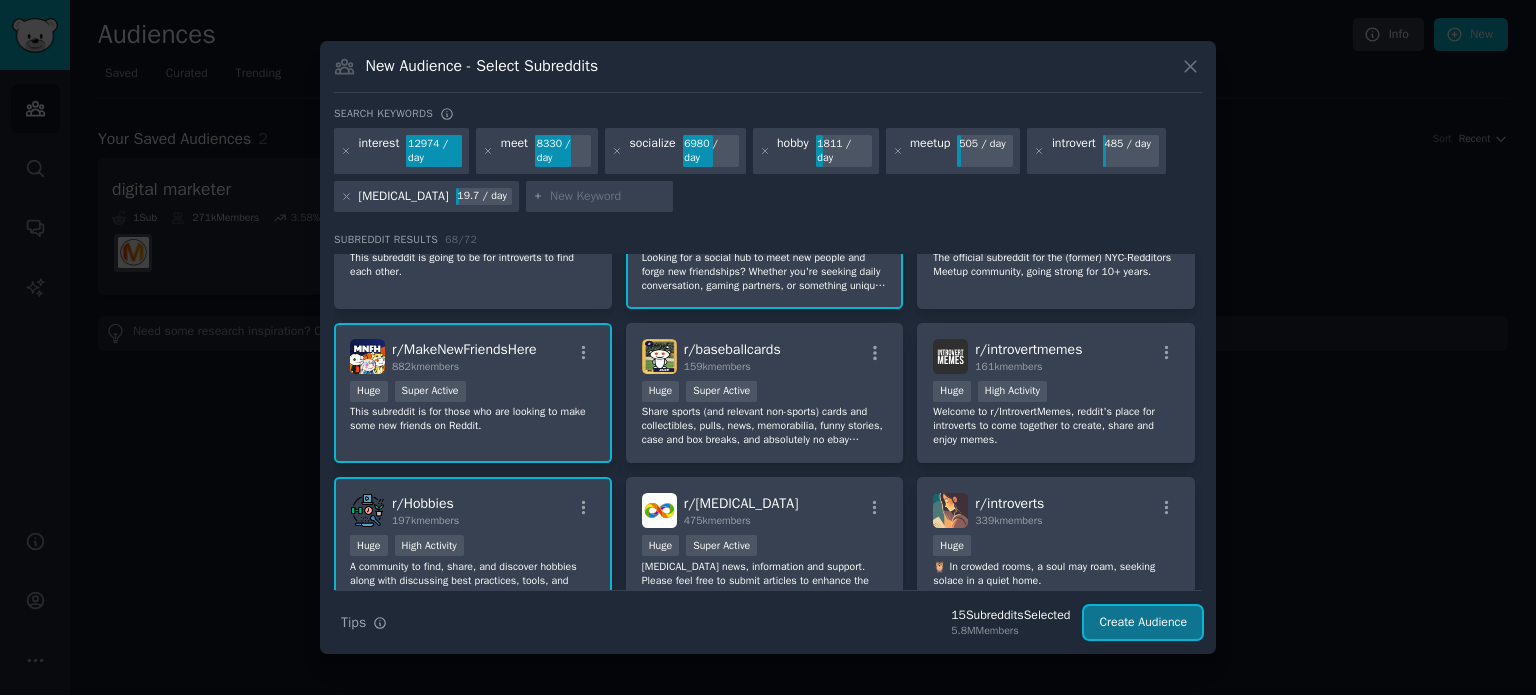 click on "Create Audience" at bounding box center (1143, 623) 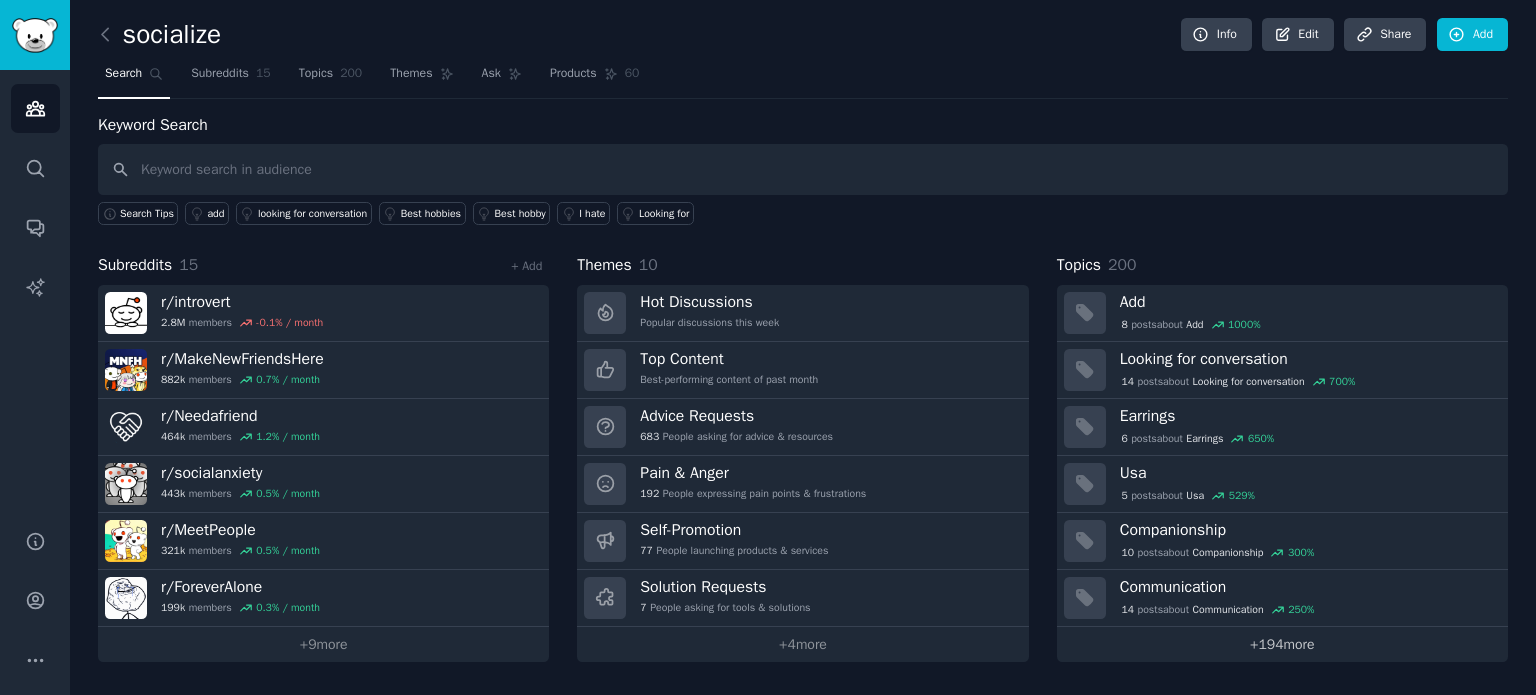 click on "+  194  more" at bounding box center (1282, 644) 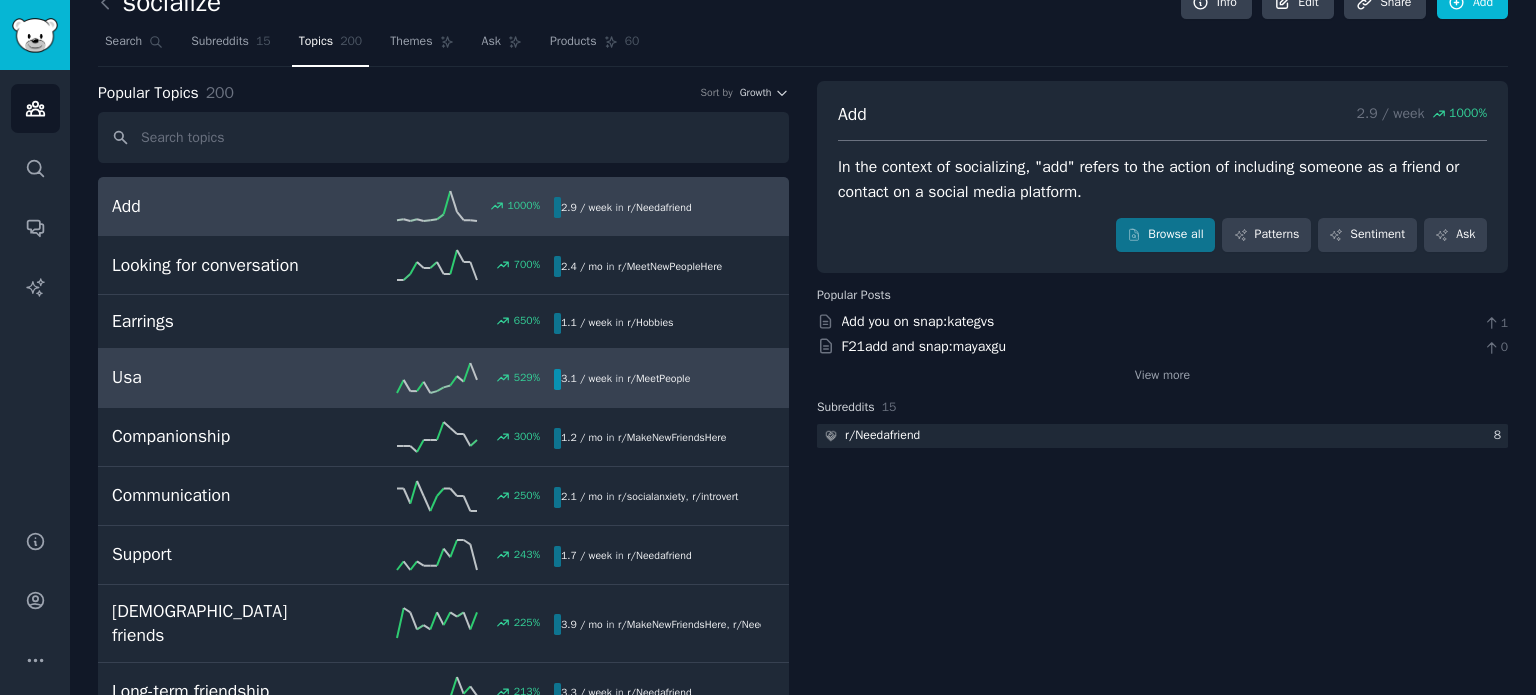 scroll, scrollTop: 36, scrollLeft: 0, axis: vertical 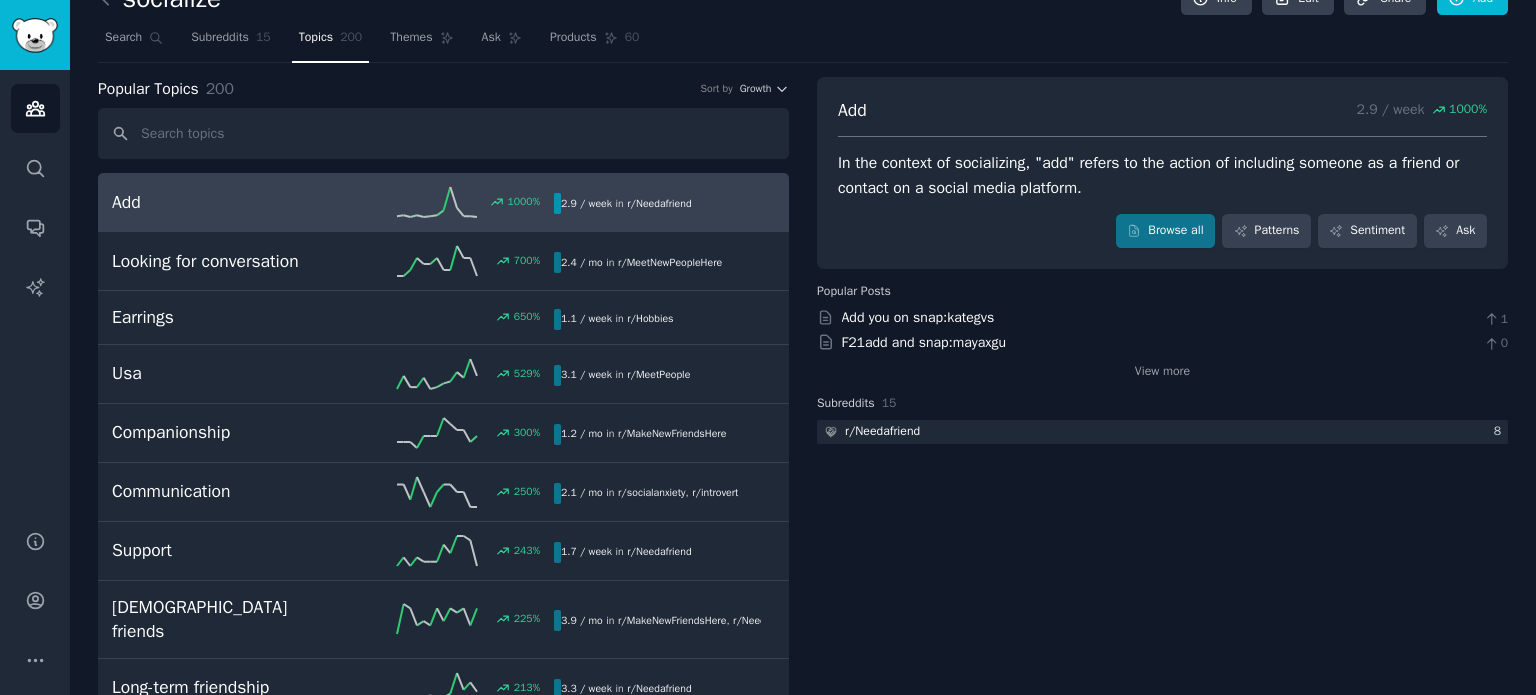 click on "Add" at bounding box center (222, 202) 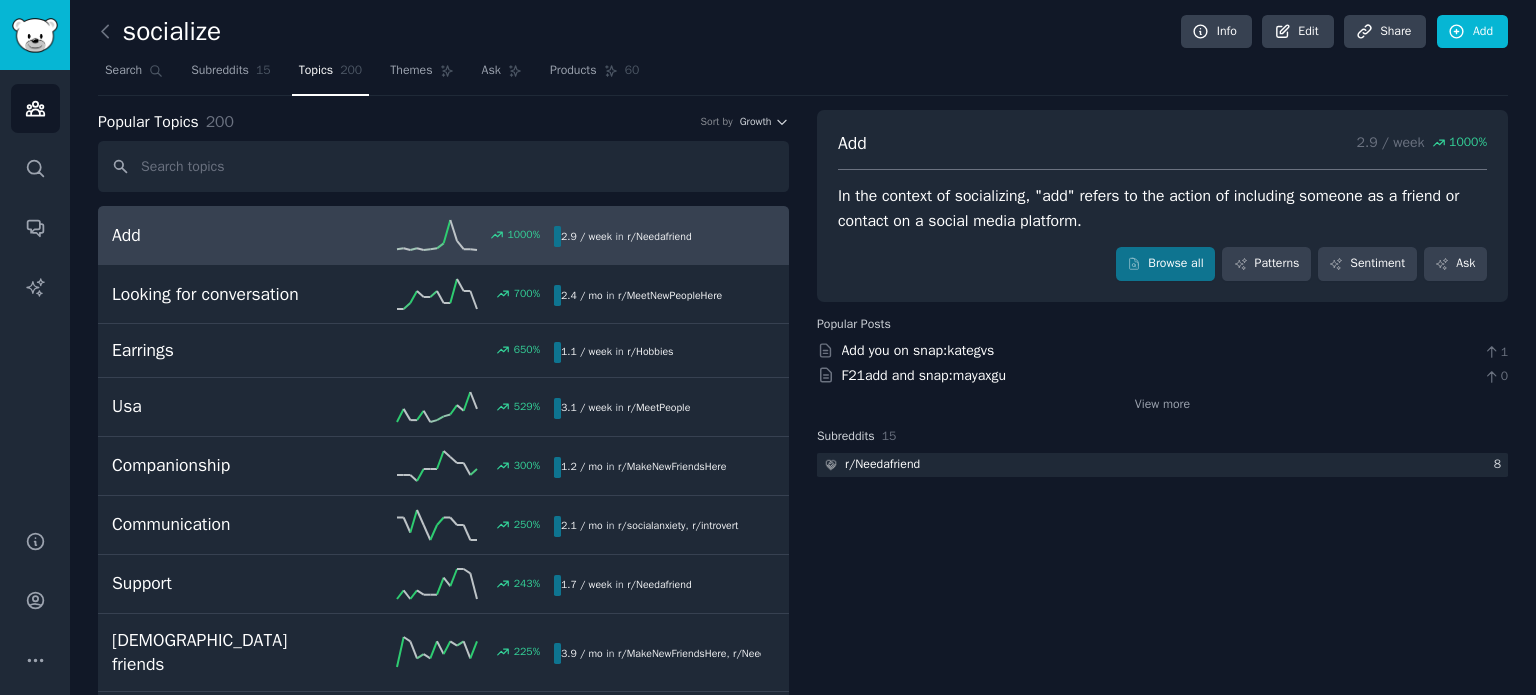 scroll, scrollTop: 0, scrollLeft: 0, axis: both 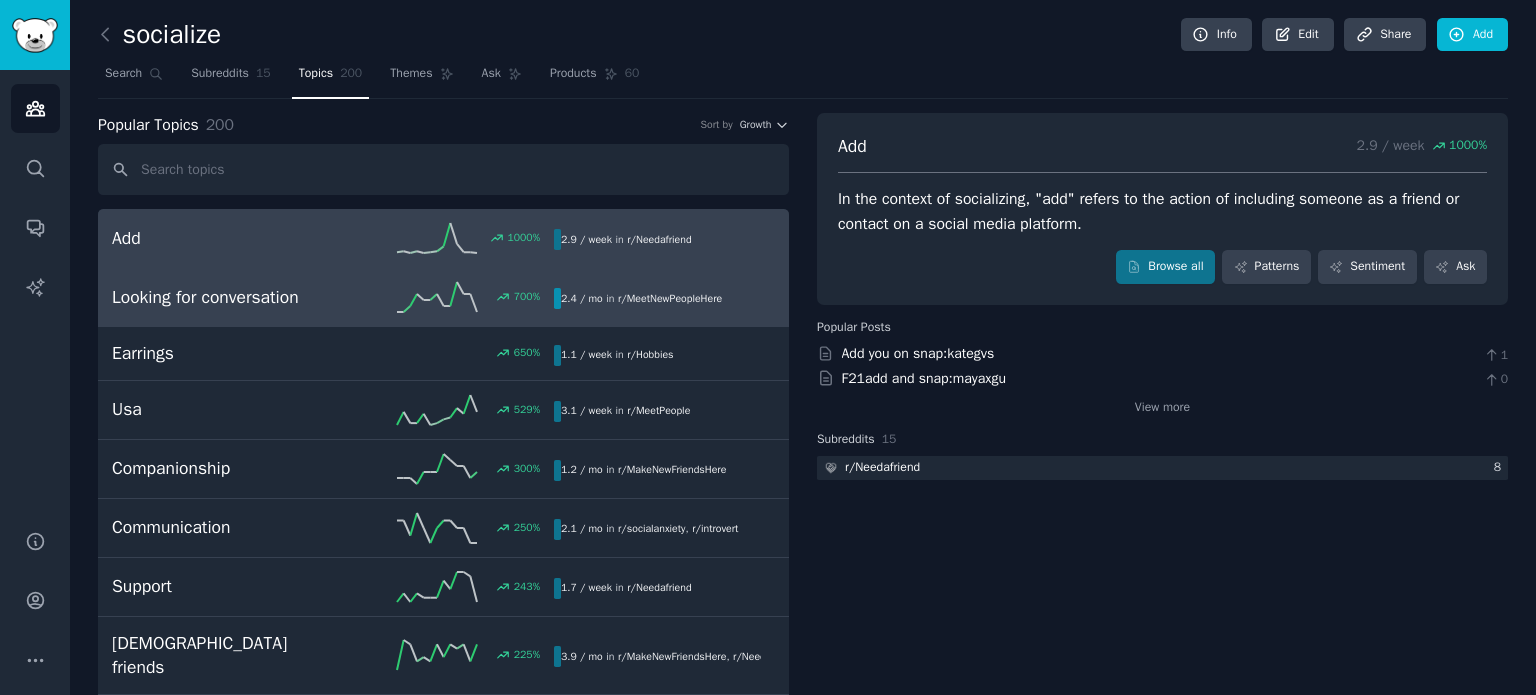 click on "Looking for conversation" at bounding box center (222, 297) 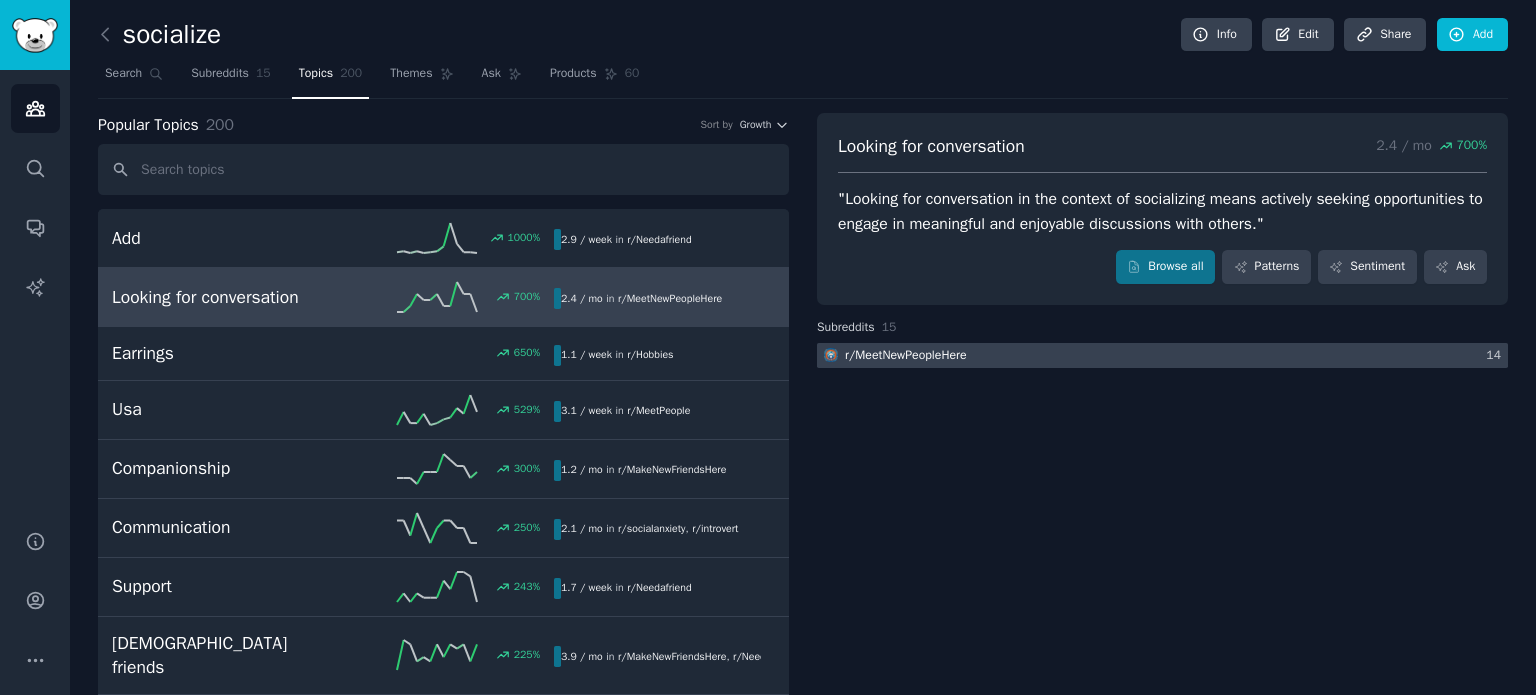 click on "r/ MeetNewPeopleHere" at bounding box center (906, 356) 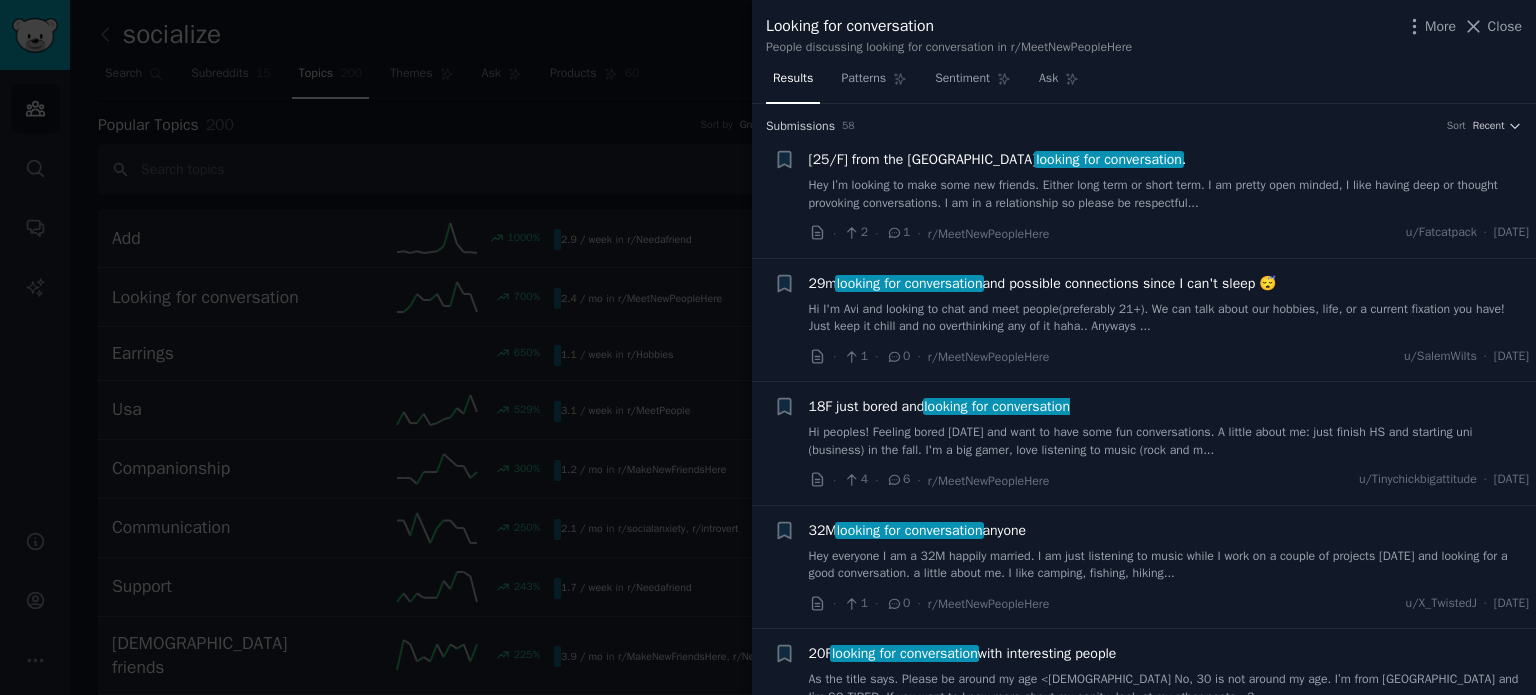 click on "Looking for conversation People discussing looking for conversation in r/MeetNewPeopleHere More Close" at bounding box center [1144, 31] 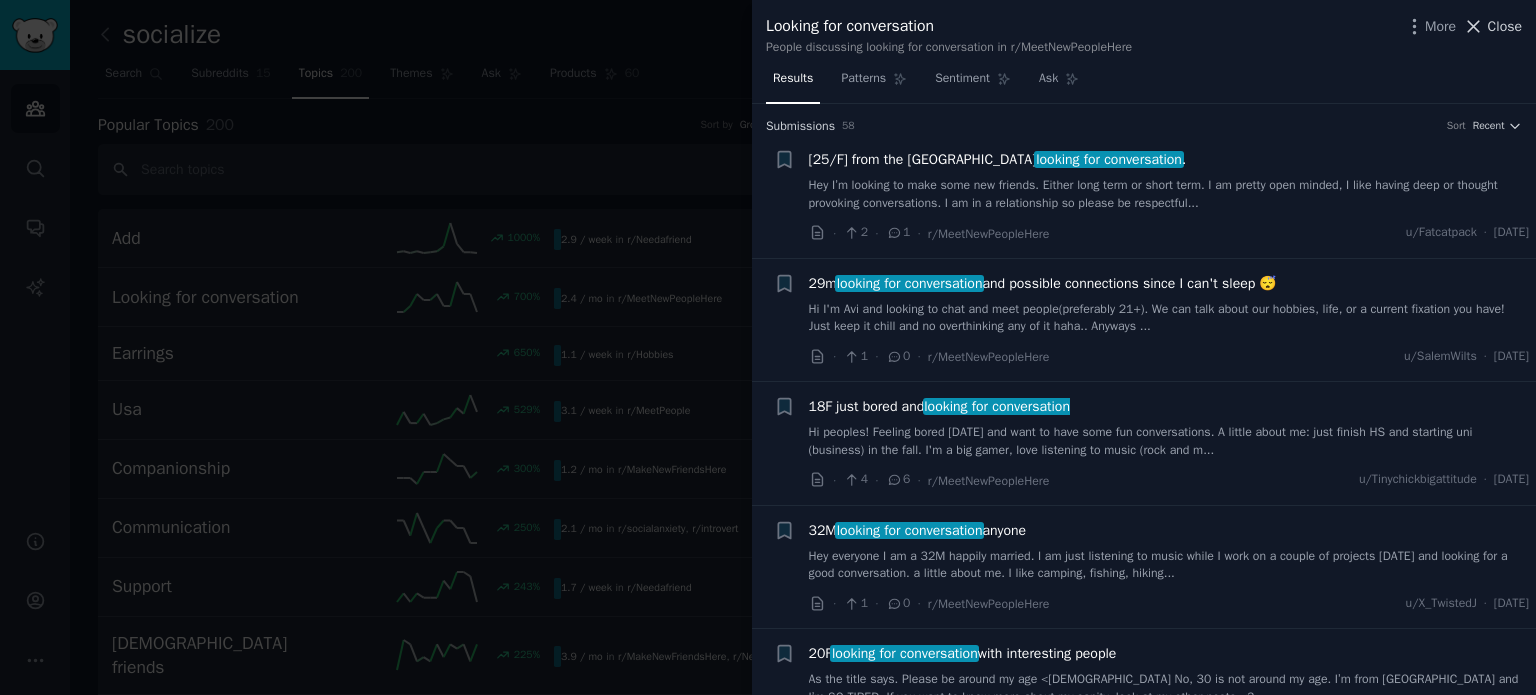 click on "Close" at bounding box center [1505, 26] 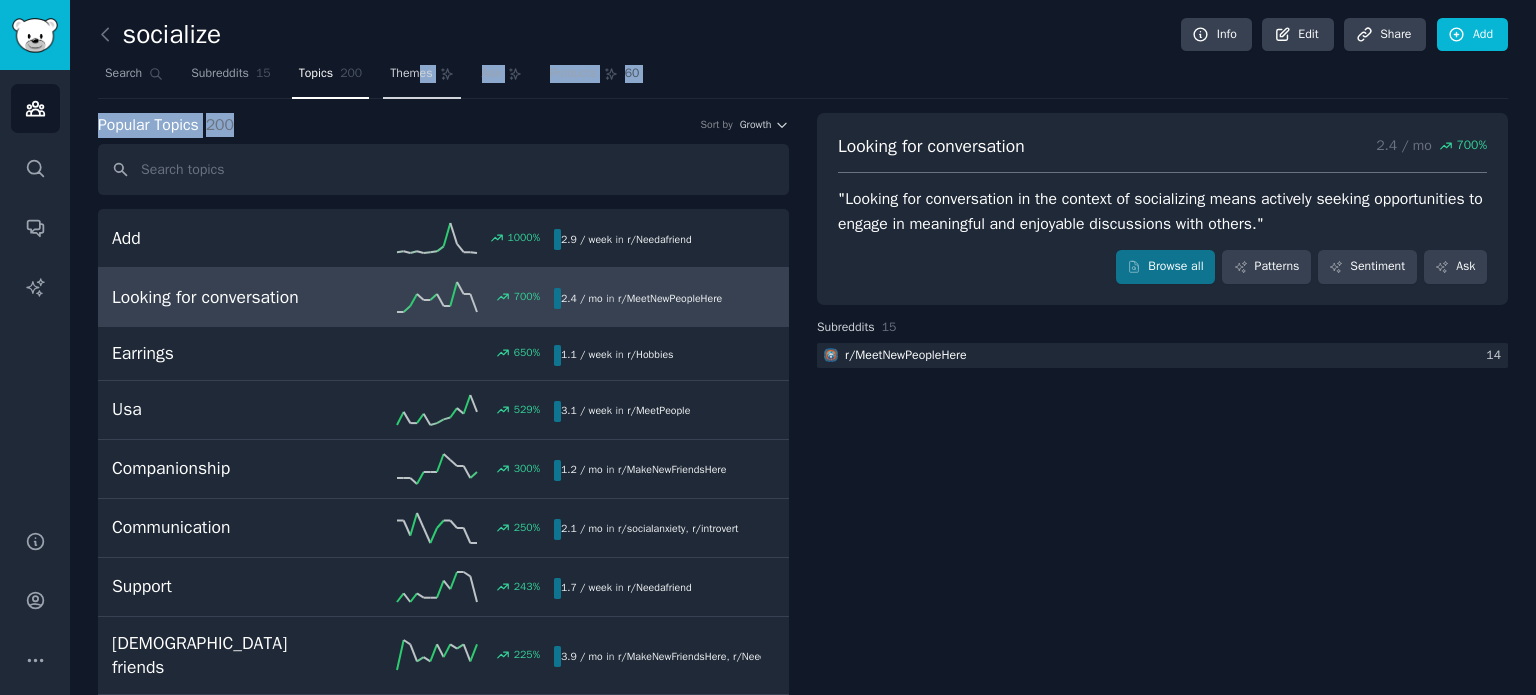 drag, startPoint x: 434, startPoint y: 101, endPoint x: 418, endPoint y: 87, distance: 21.260292 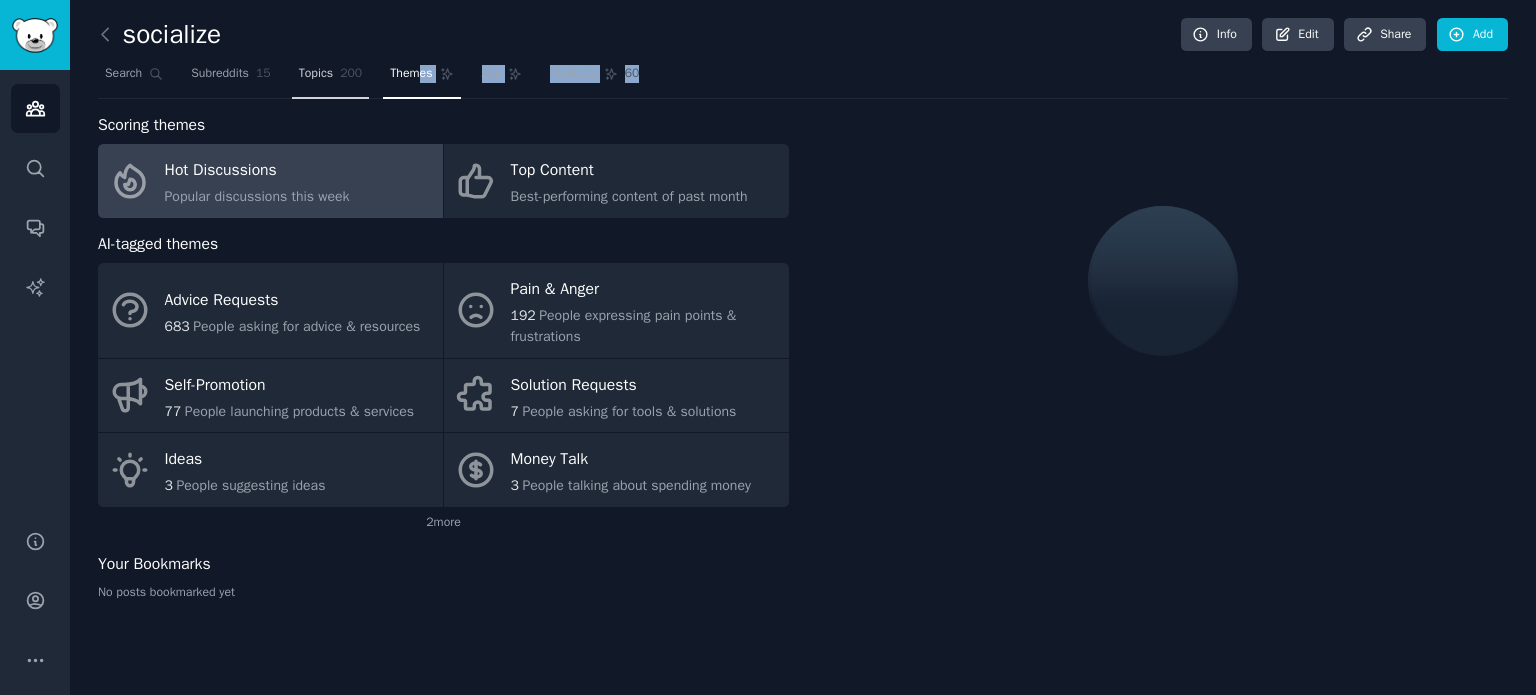click on "Topics 200" at bounding box center (331, 78) 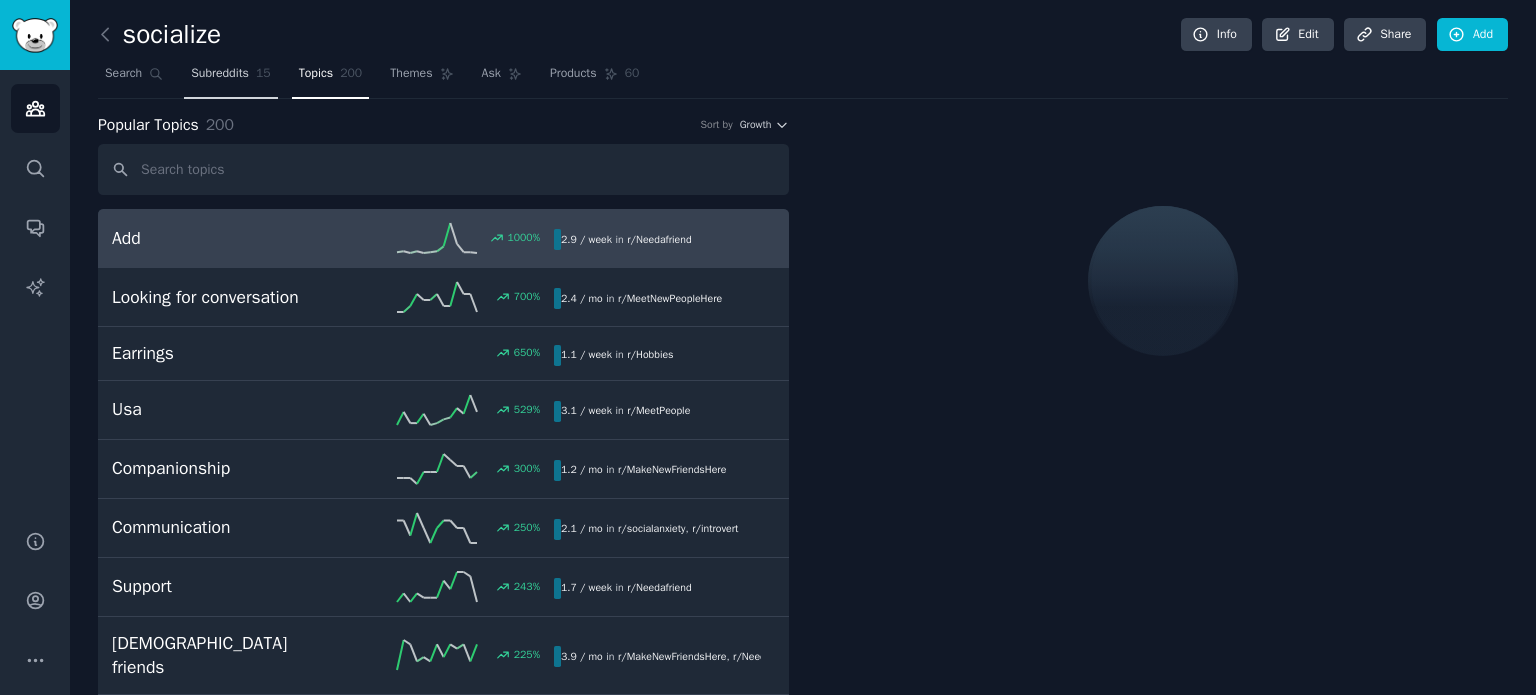click on "Subreddits" at bounding box center (220, 74) 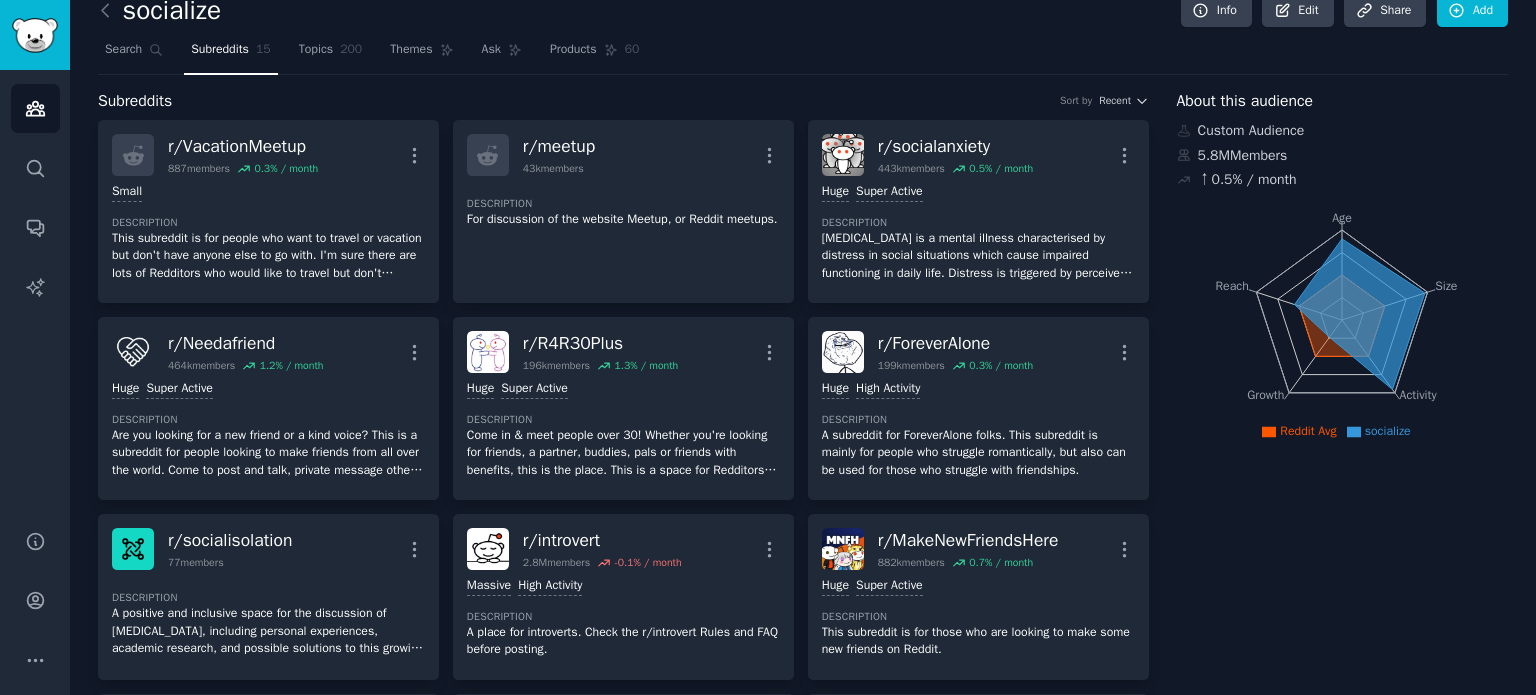 scroll, scrollTop: 0, scrollLeft: 0, axis: both 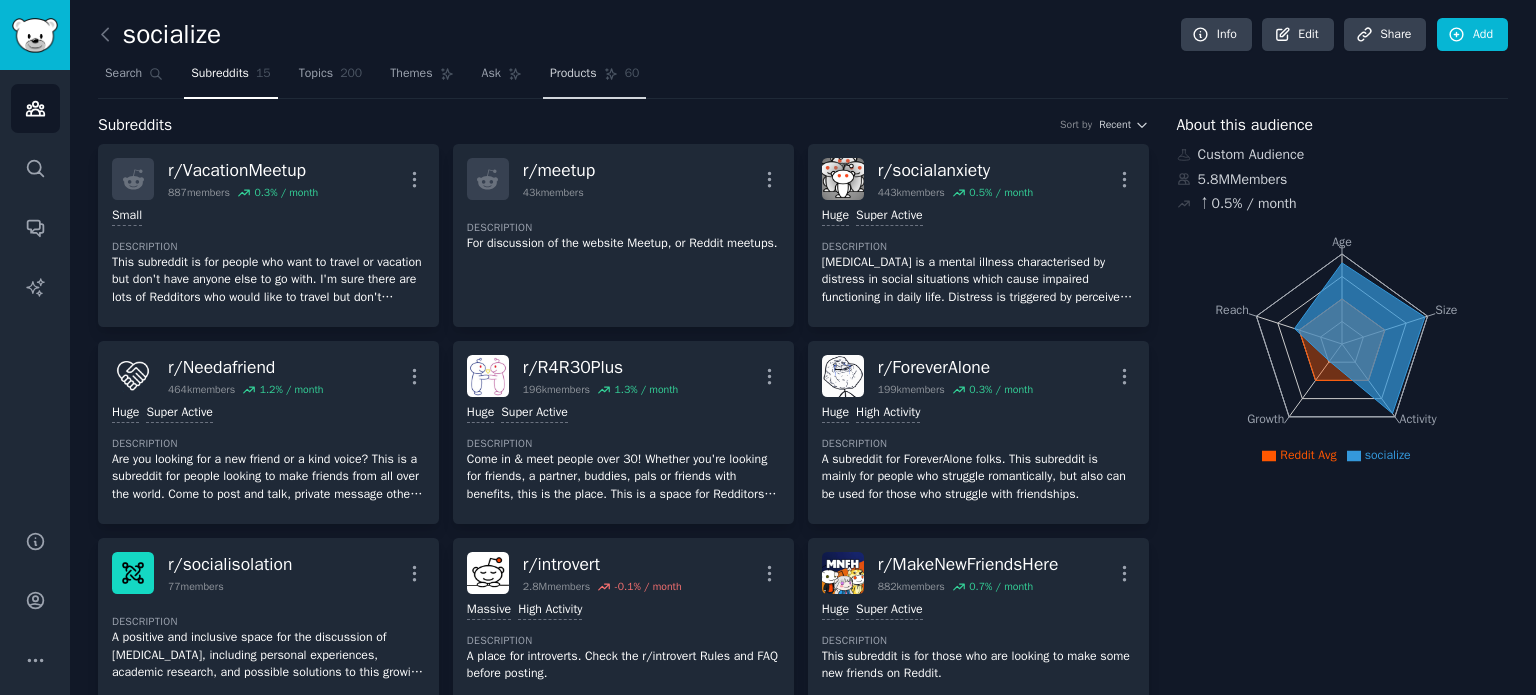 click on "Products 60" at bounding box center (594, 78) 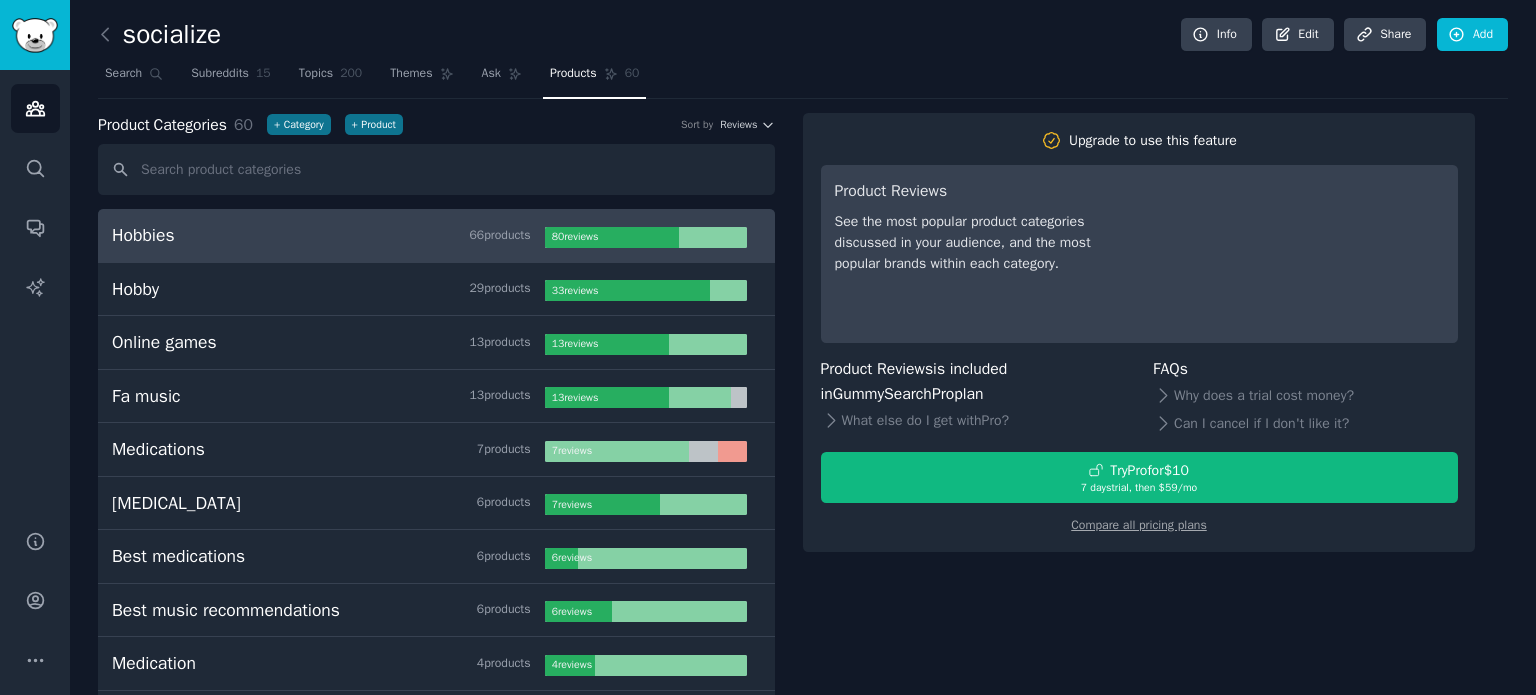 click on "Hobbies 66  product s" at bounding box center (328, 235) 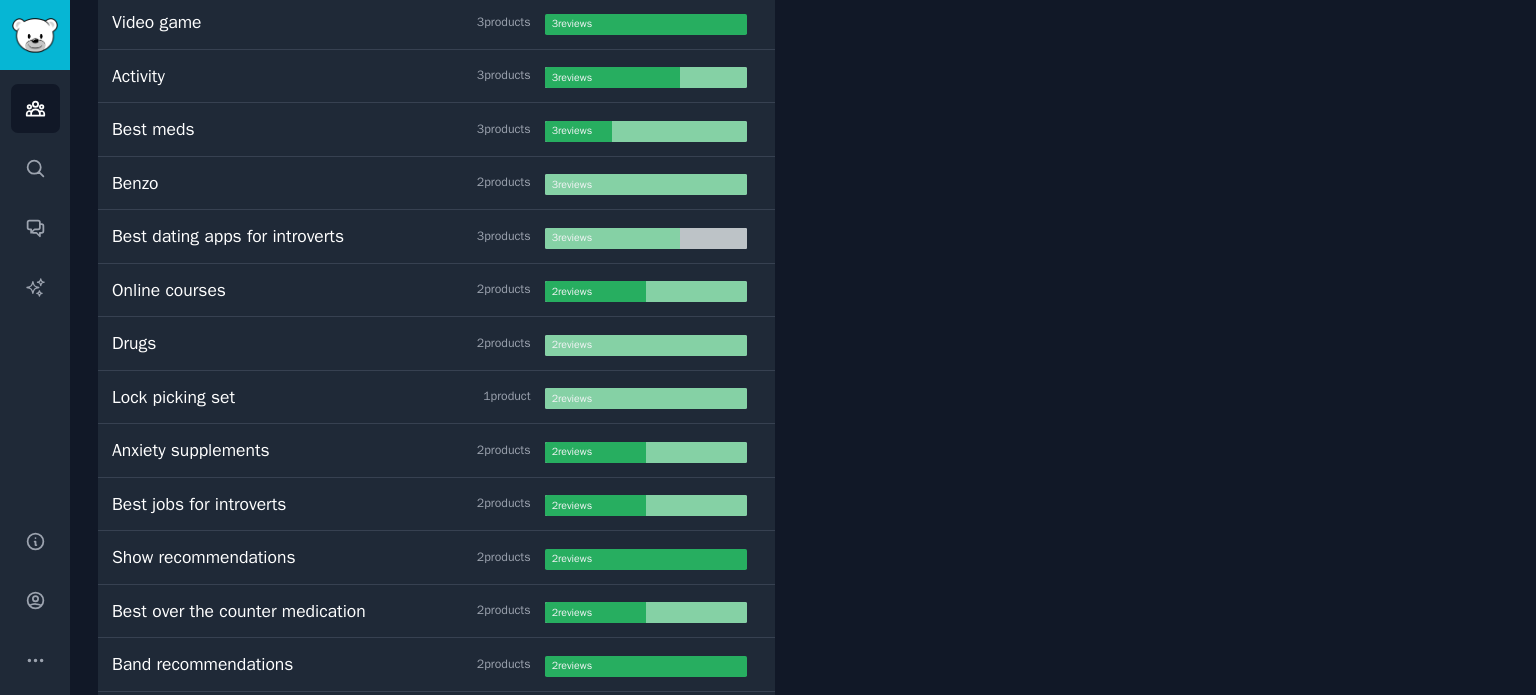 scroll, scrollTop: 0, scrollLeft: 0, axis: both 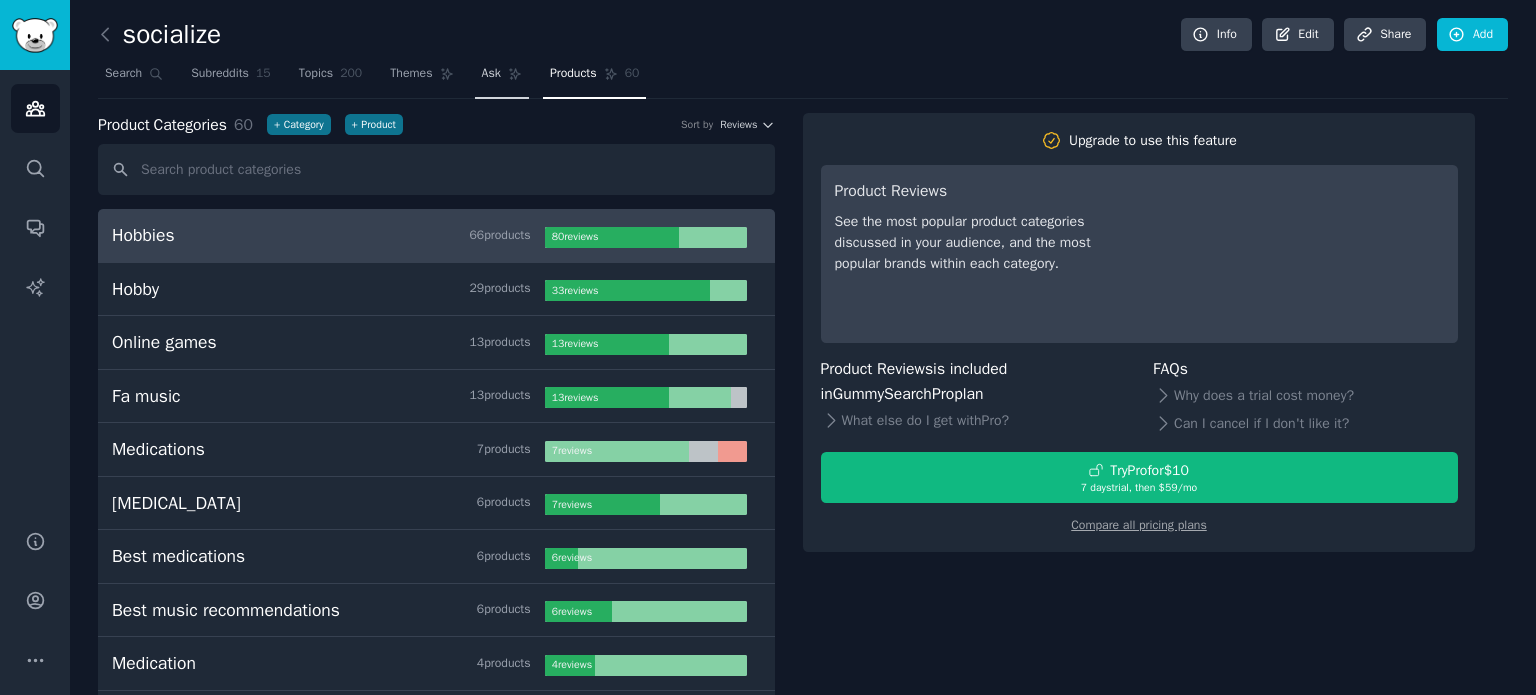 click on "Ask" at bounding box center (491, 74) 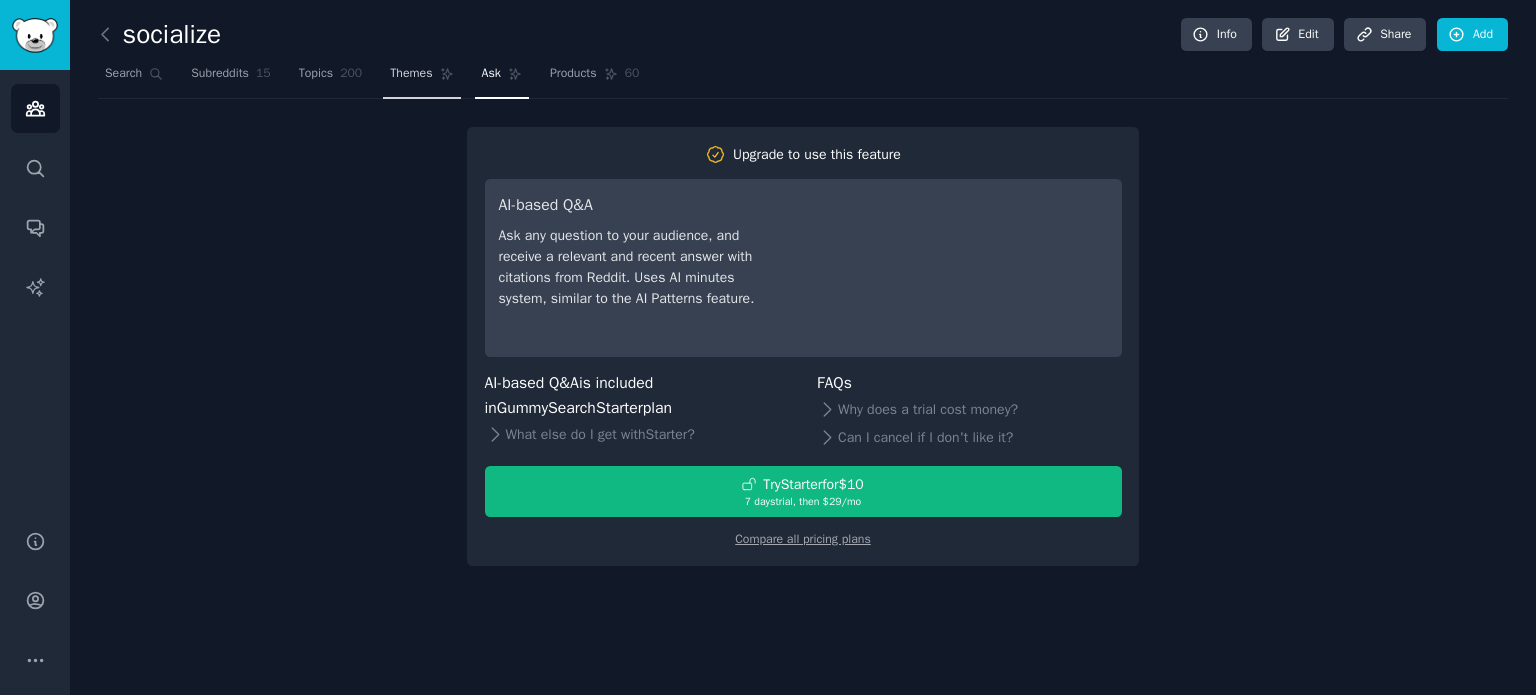 click on "Themes" at bounding box center (411, 74) 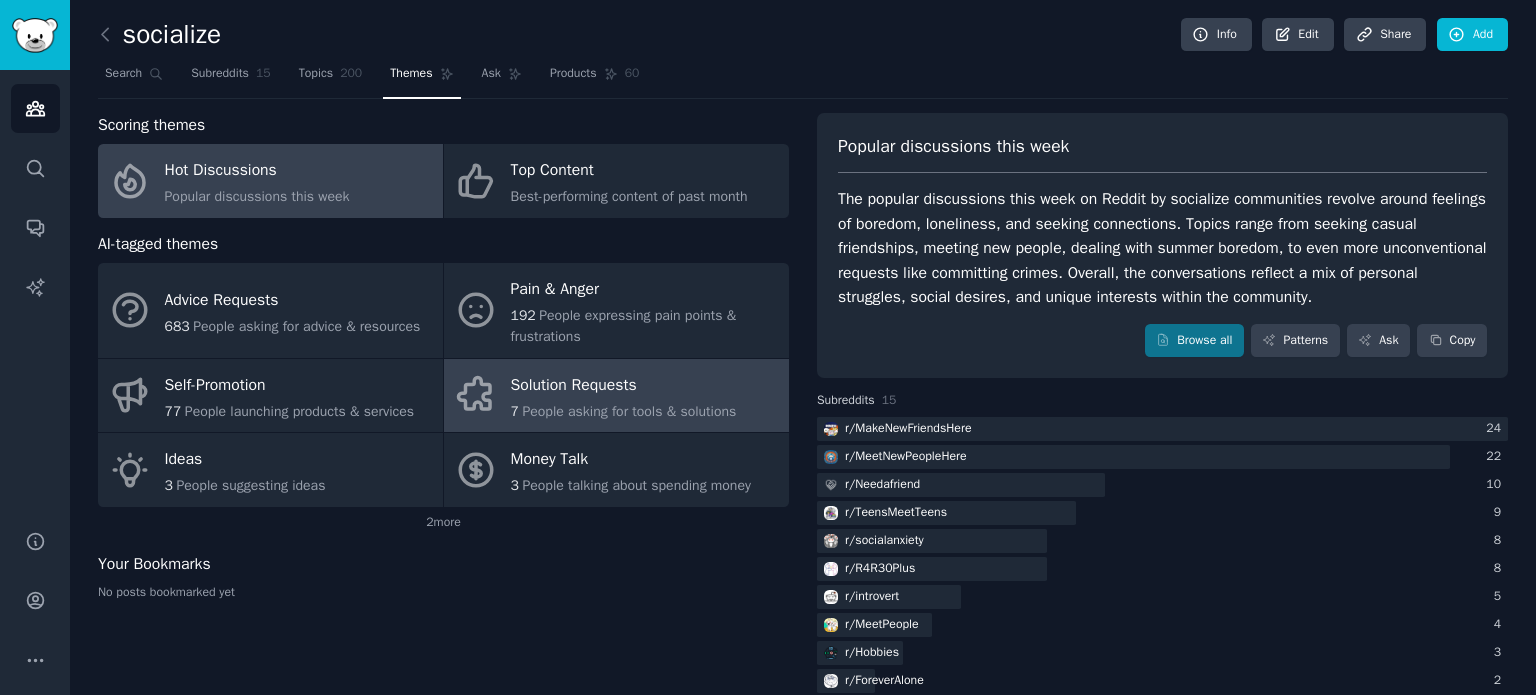 click on "7 People asking for tools & solutions" at bounding box center (624, 411) 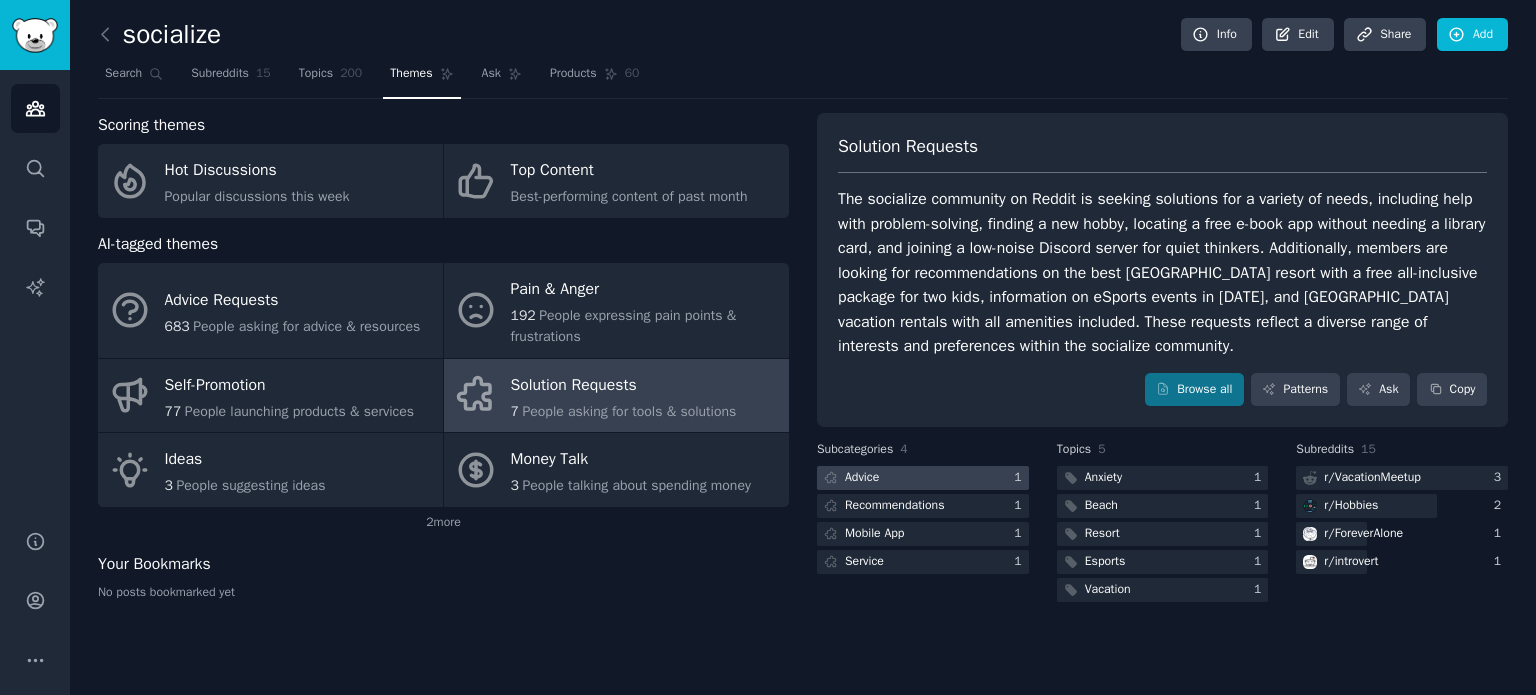click at bounding box center (923, 478) 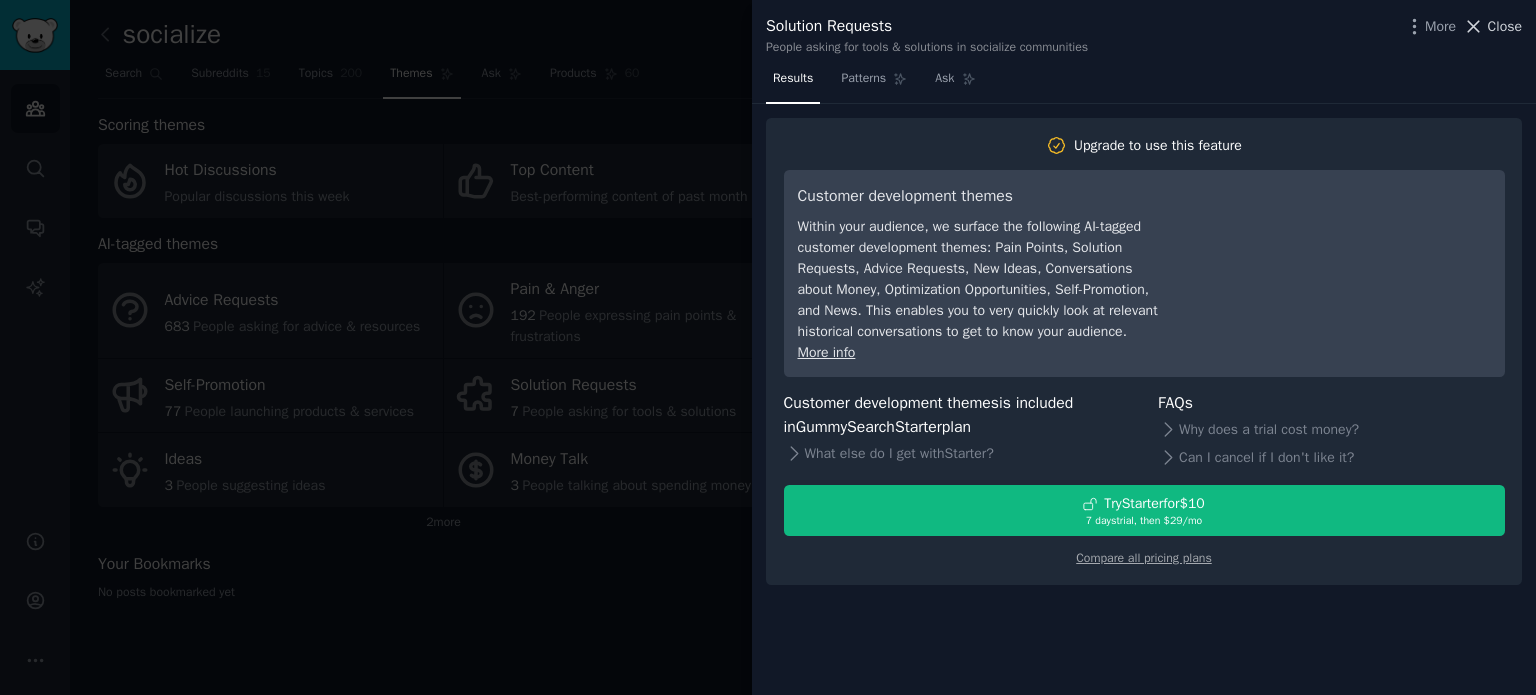click on "Close" at bounding box center [1505, 26] 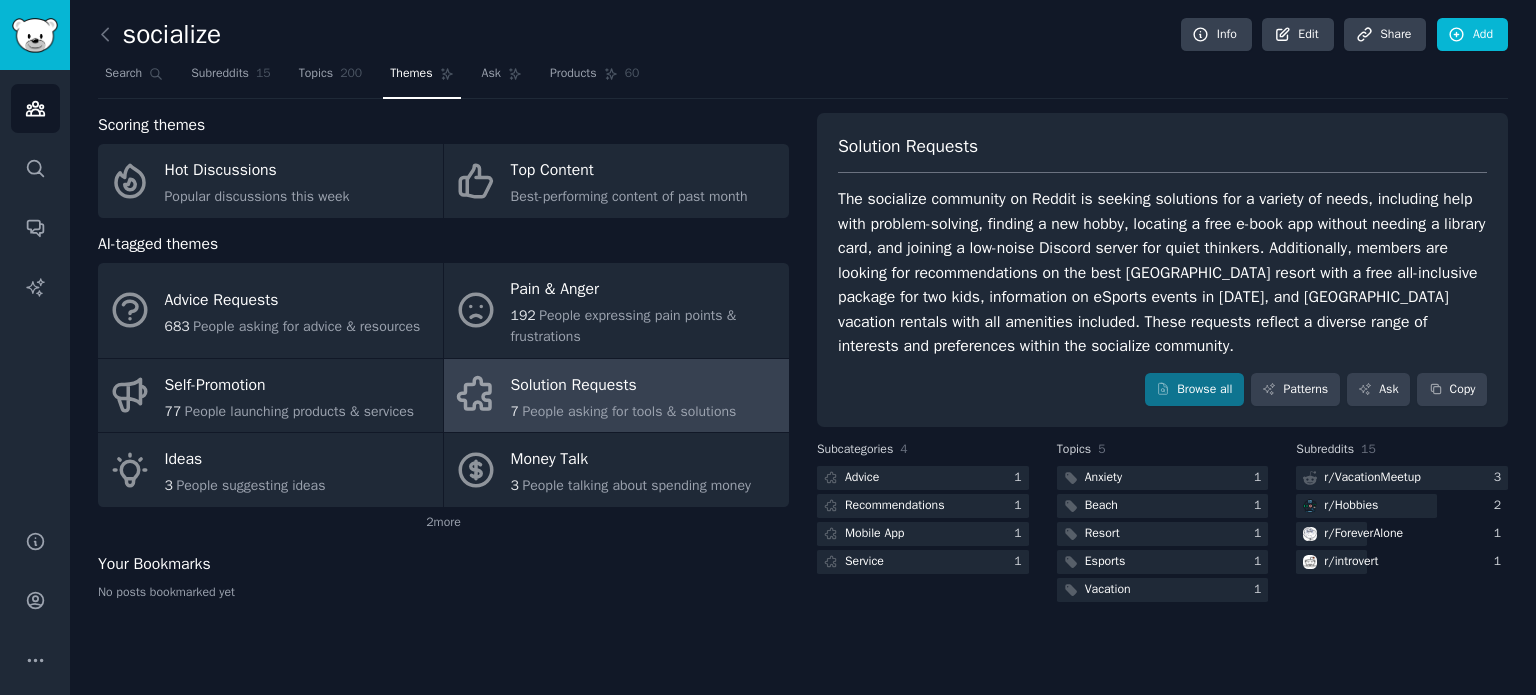 click on "No posts bookmarked yet" 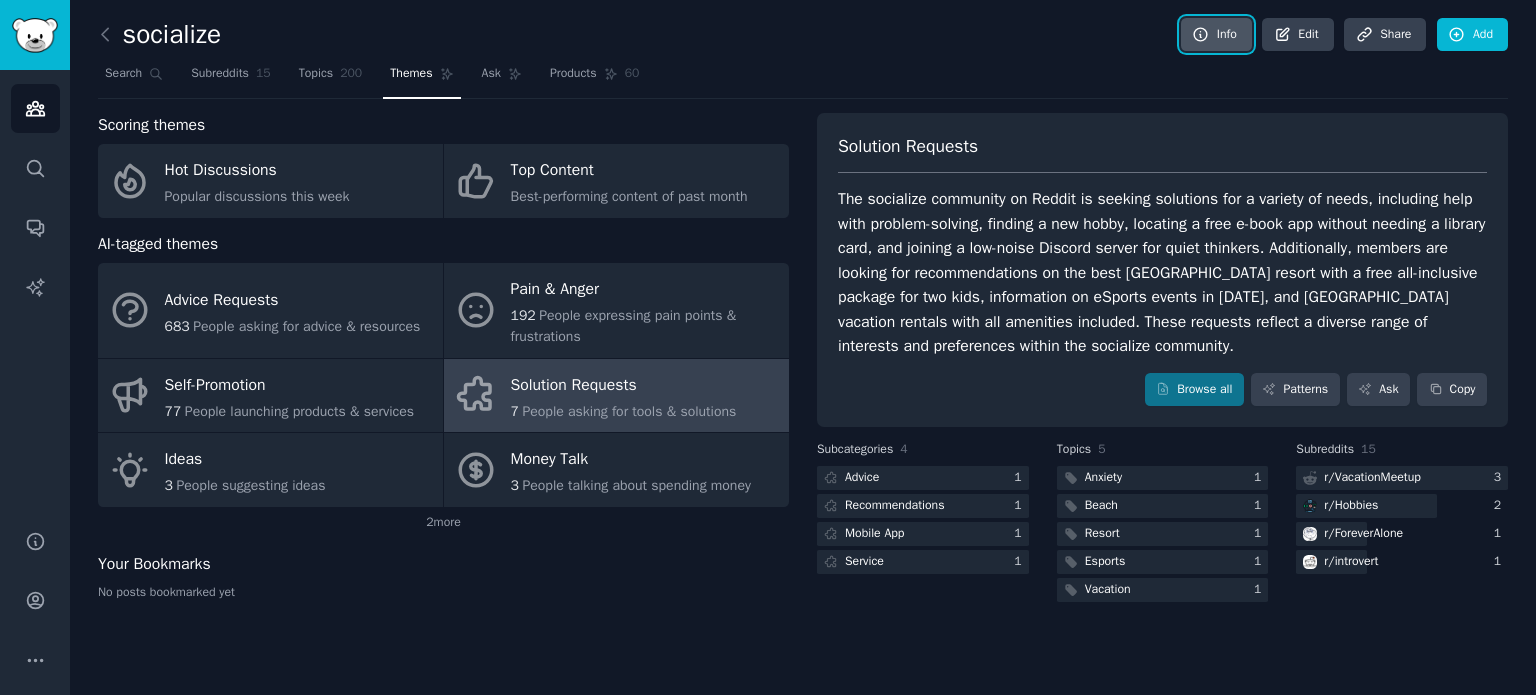 click 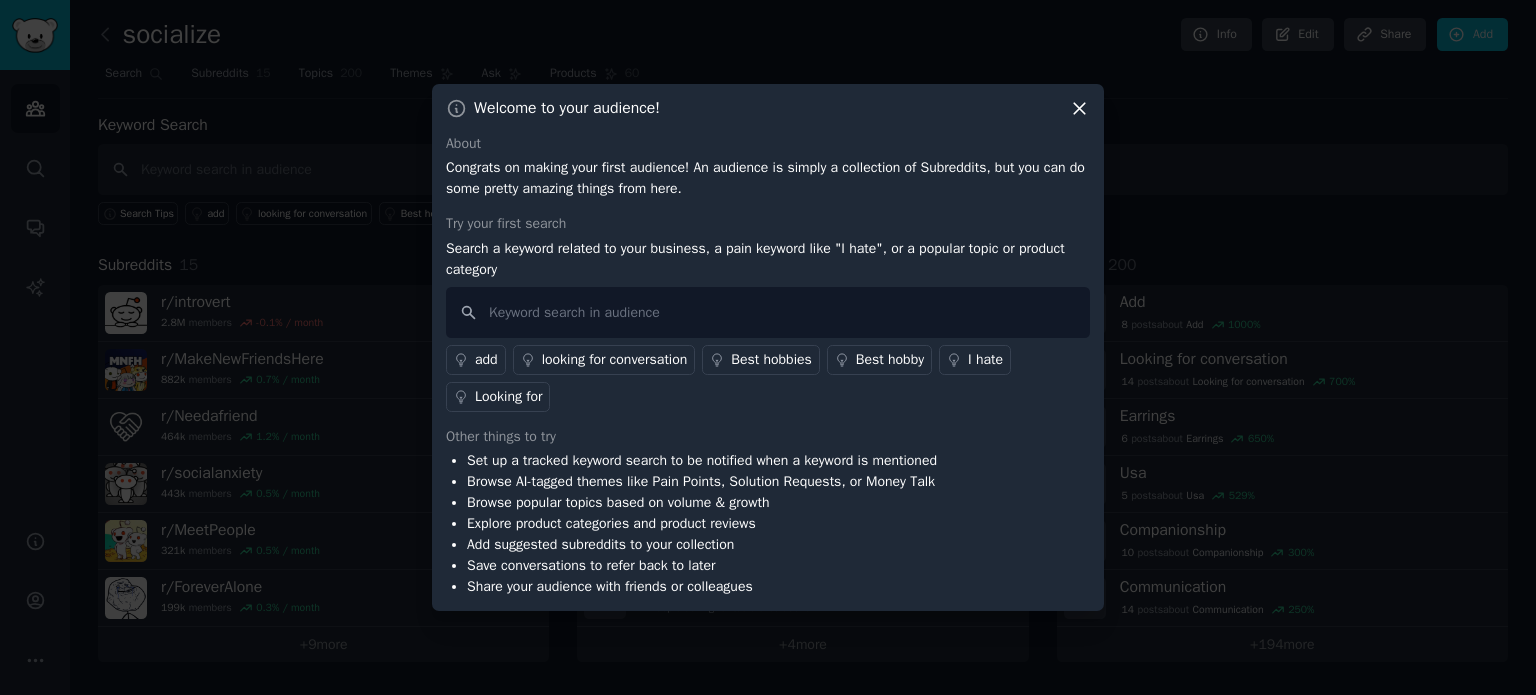 click 